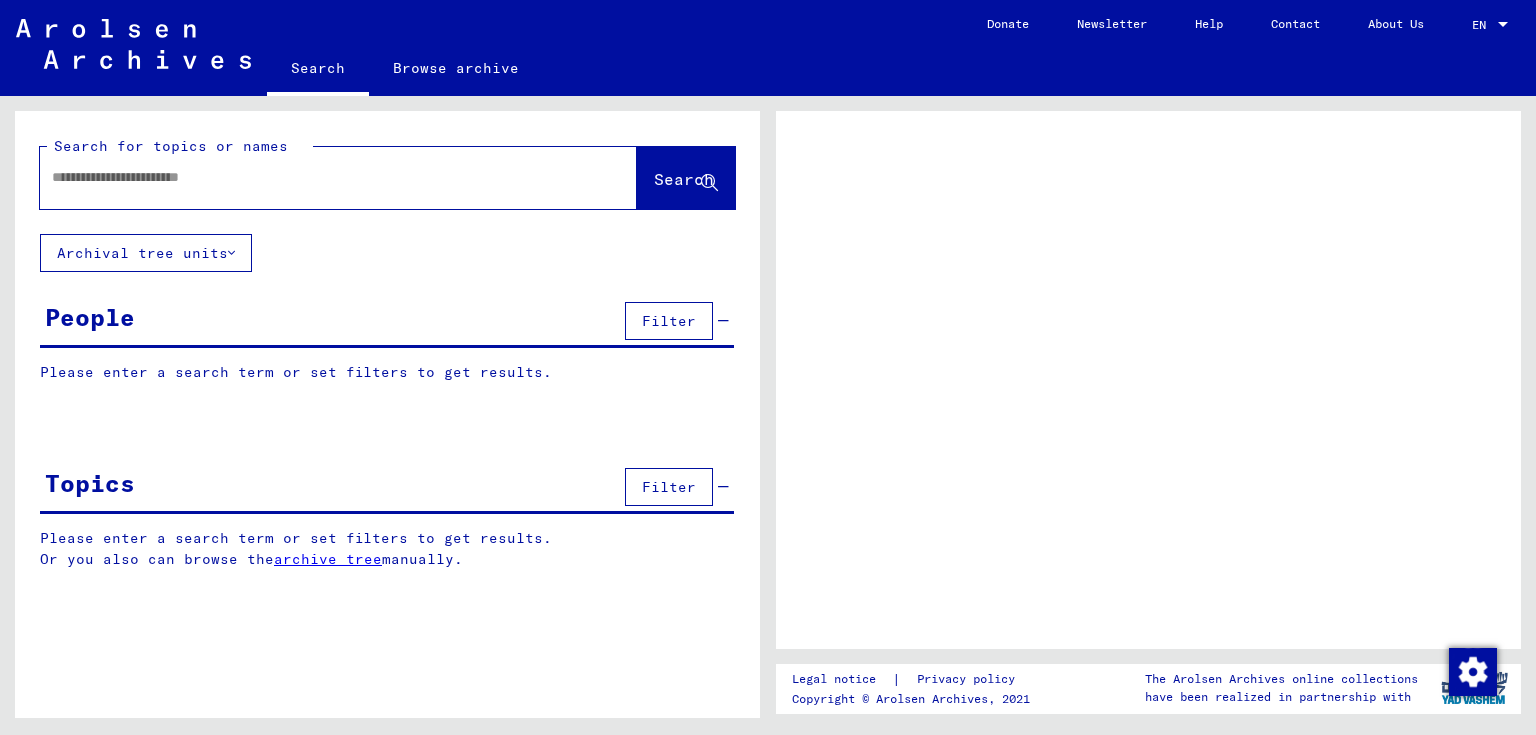 scroll, scrollTop: 0, scrollLeft: 0, axis: both 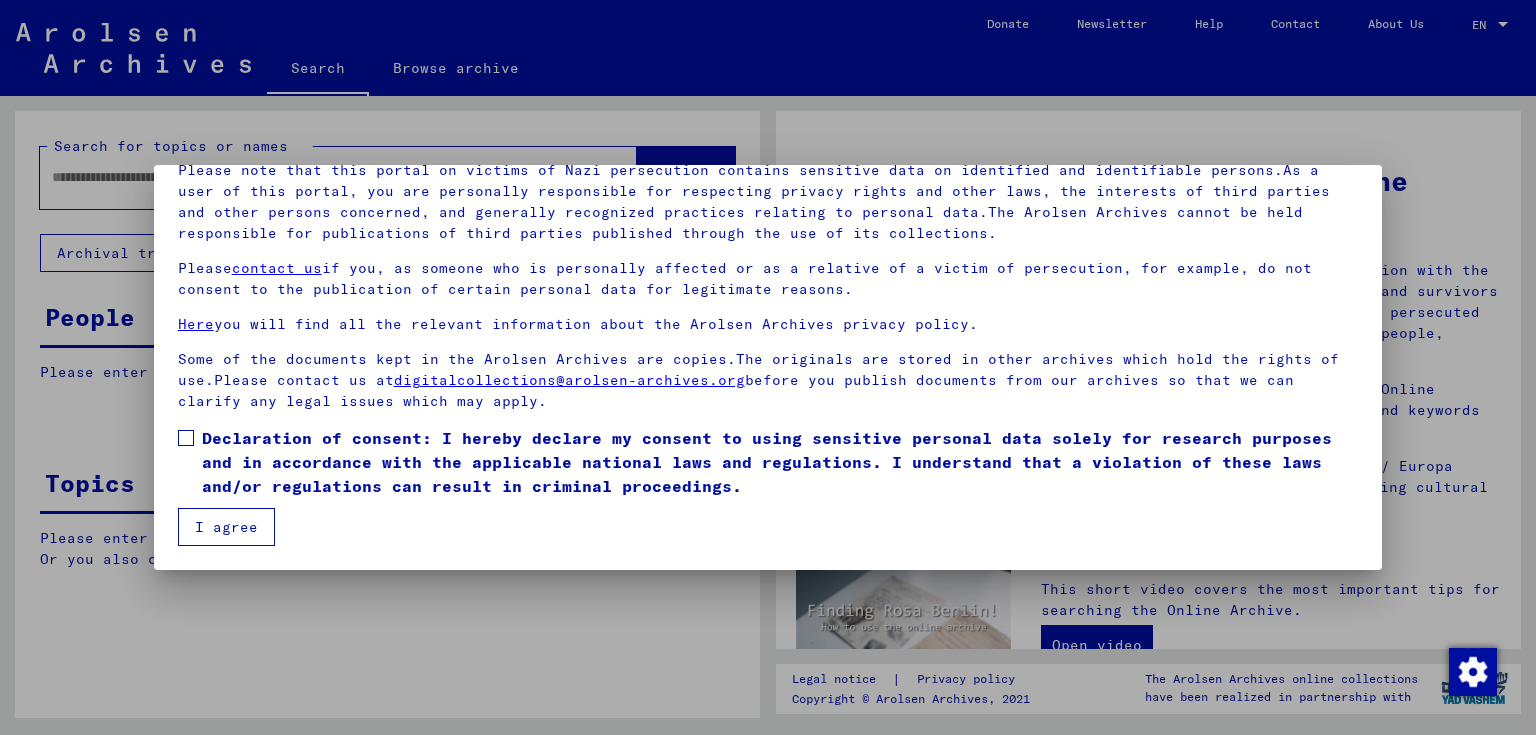 click on "Our terms of use were established by the international commission, which is the highest governing body of the Arolsen Archives, and do not correspond to German or other national archive law. Please note that this portal on victims of Nazi persecution contains sensitive data on identified and identifiable persons.As a user of this portal, you are personally responsible for respecting privacy rights and other laws, the interests of third parties and other persons concerned, and generally recognized practices relating to personal data.The Arolsen Archives cannot be held responsible for publications of third parties published through the use of its collections. Please contact us if you, as someone who is personally affected or as a relative of a victim of persecution, for example, do not consent to the publication of certain personal data for legitimate reasons. Here you will find all the relevant information about the Arolsen Archives privacy policy. [EMAIL] I agree" at bounding box center (768, 318) 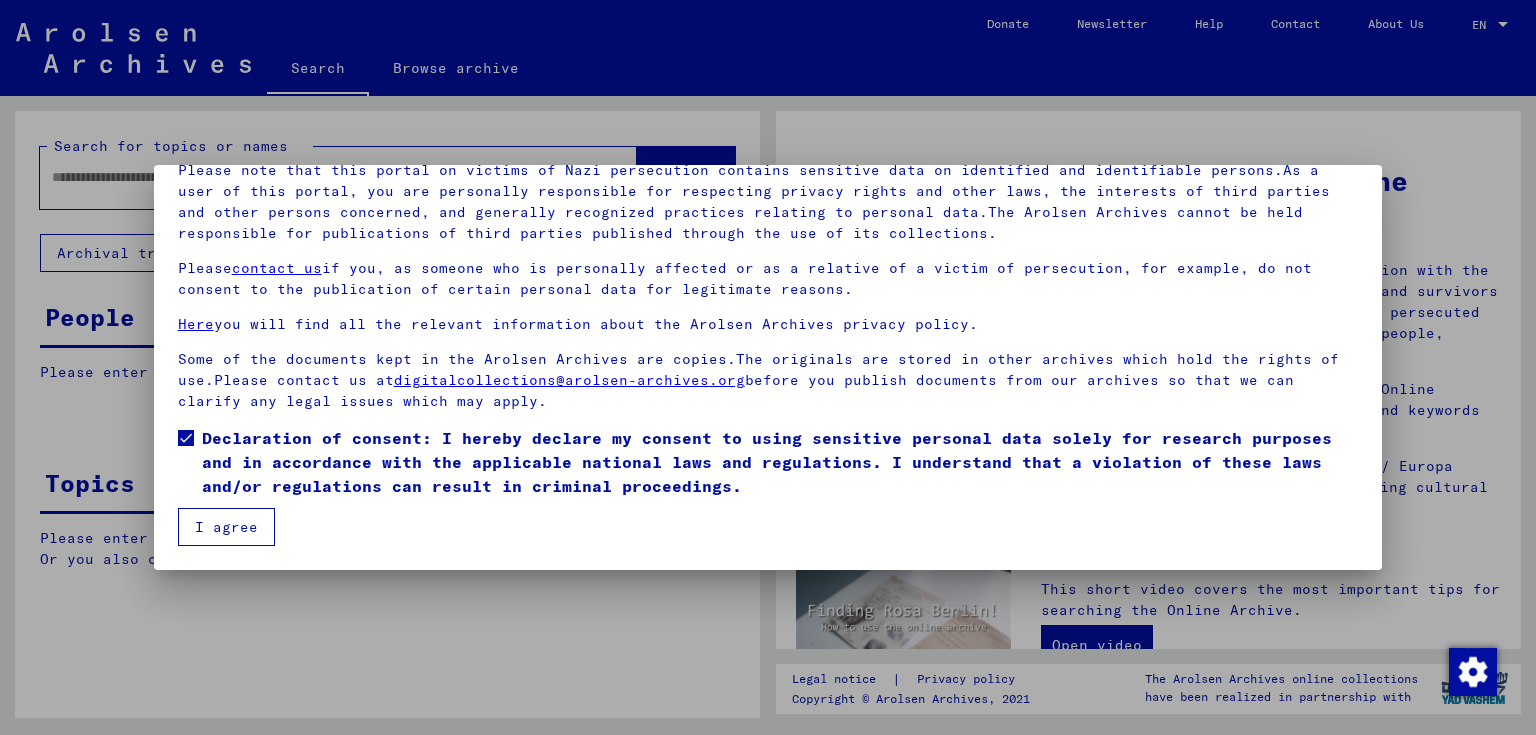 click on "I agree" at bounding box center (226, 527) 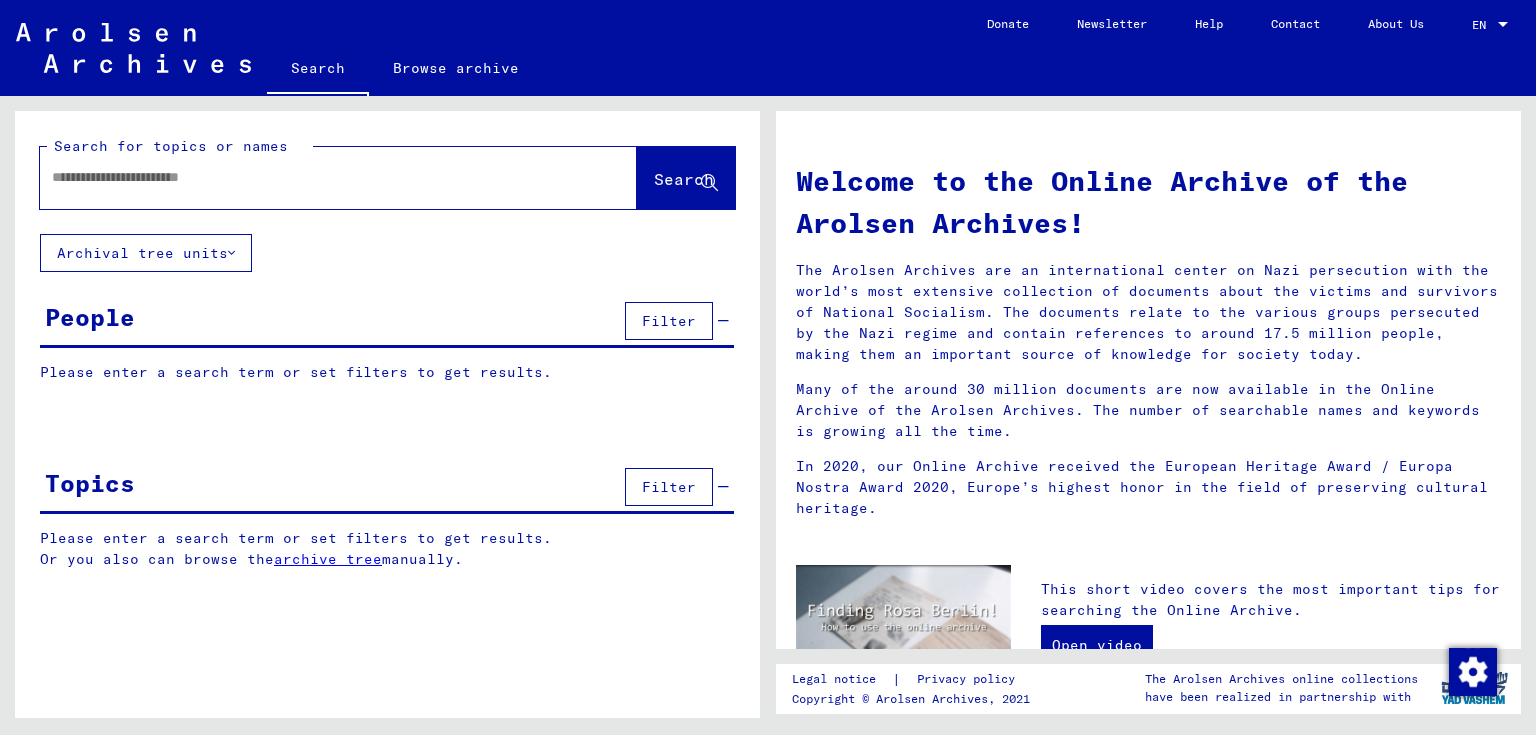 click at bounding box center [314, 177] 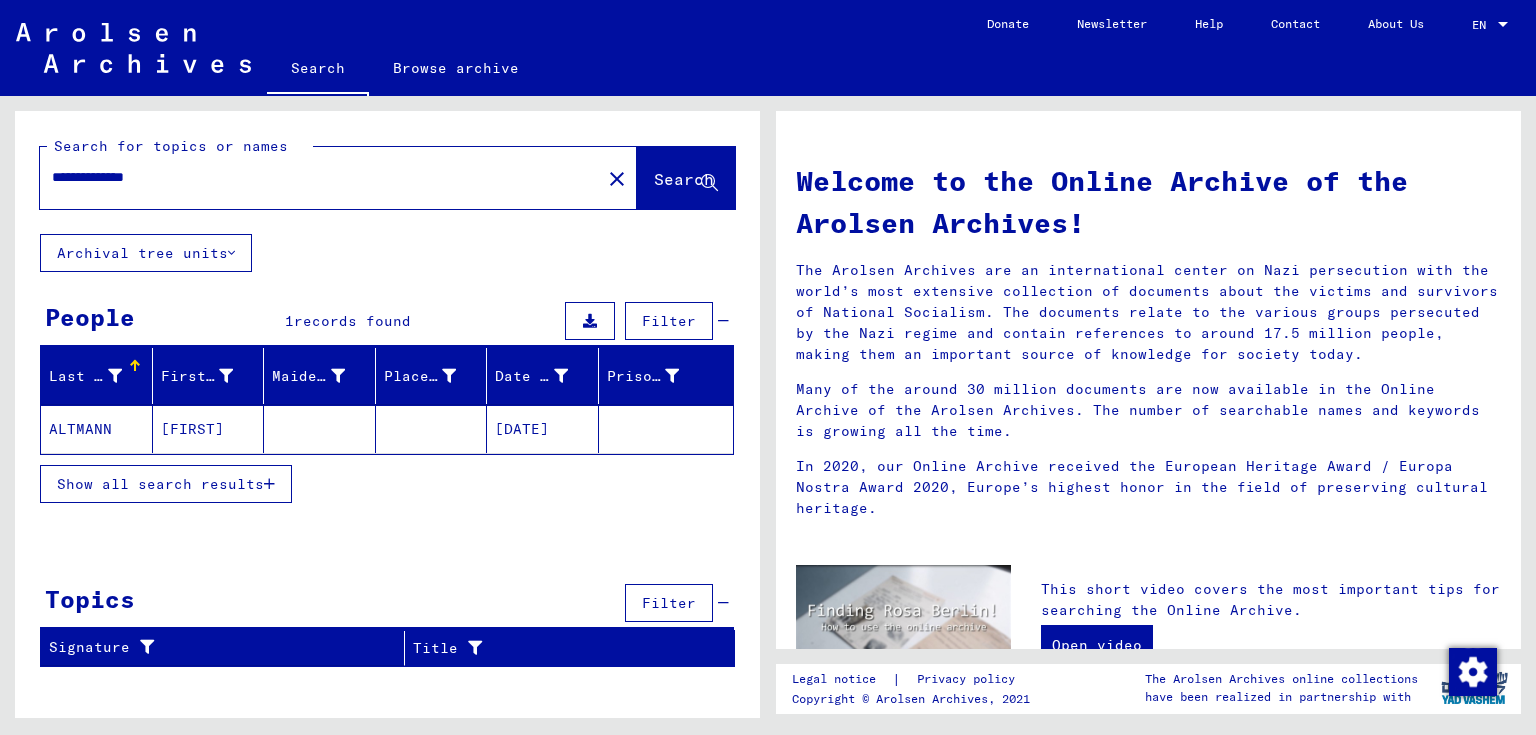 click on "[FIRST]" 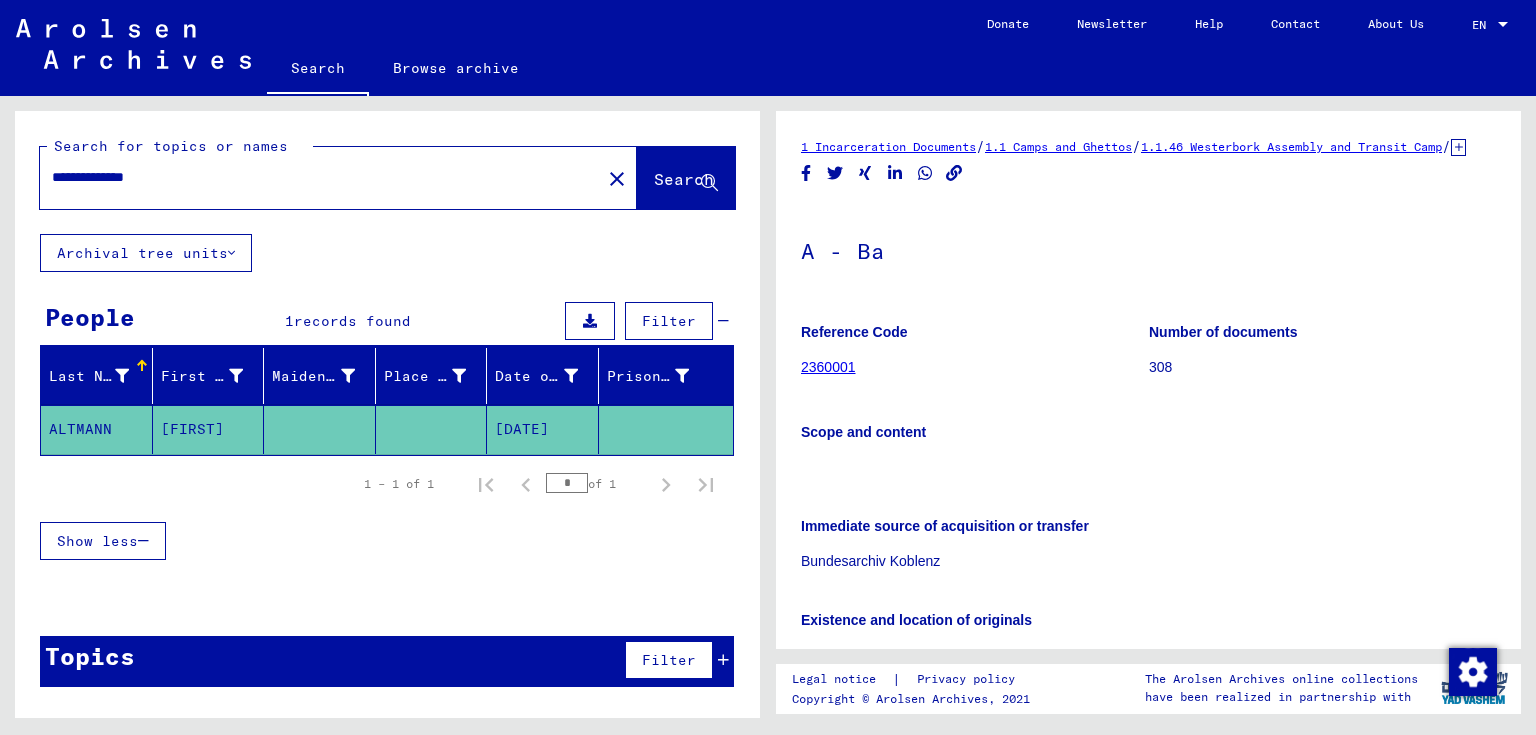 scroll, scrollTop: 0, scrollLeft: 0, axis: both 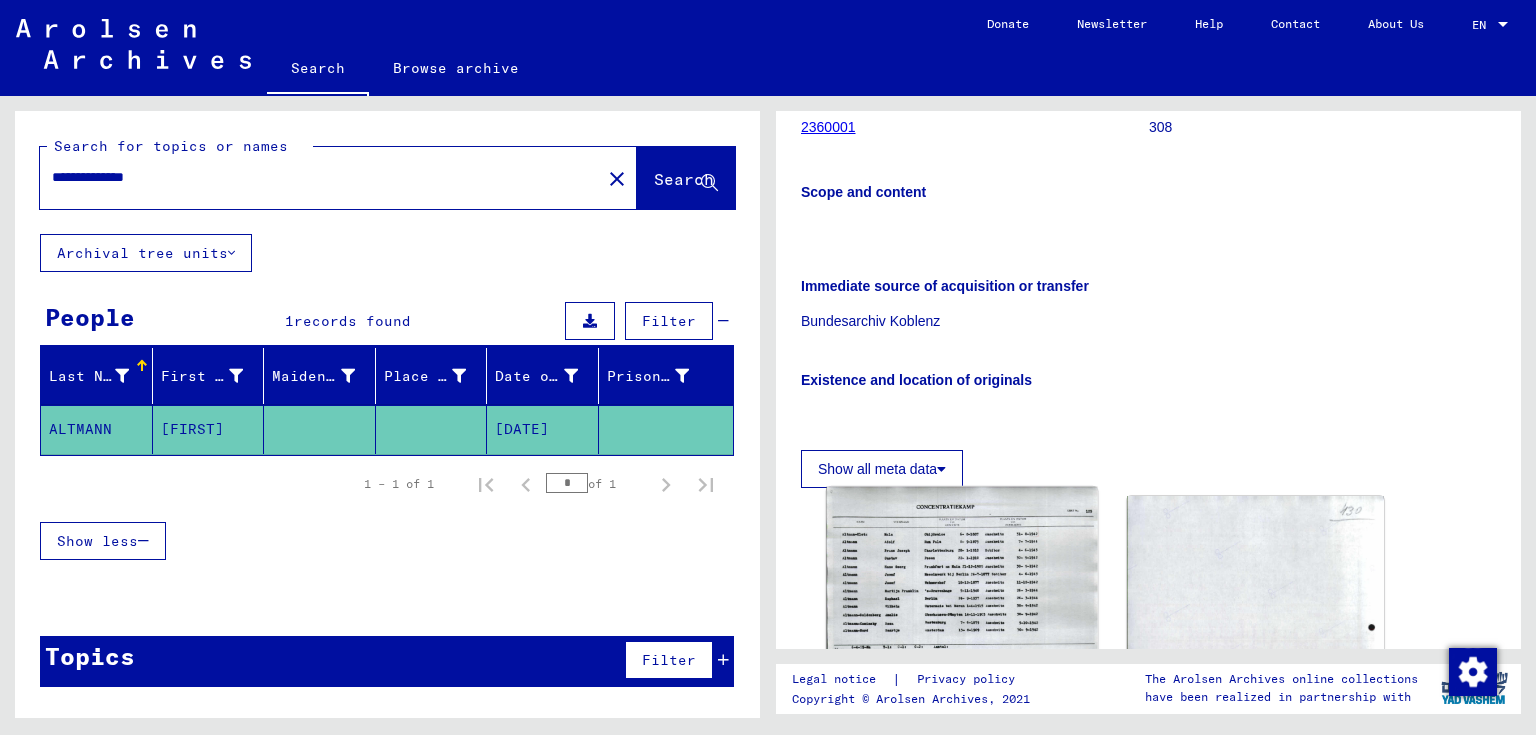 click 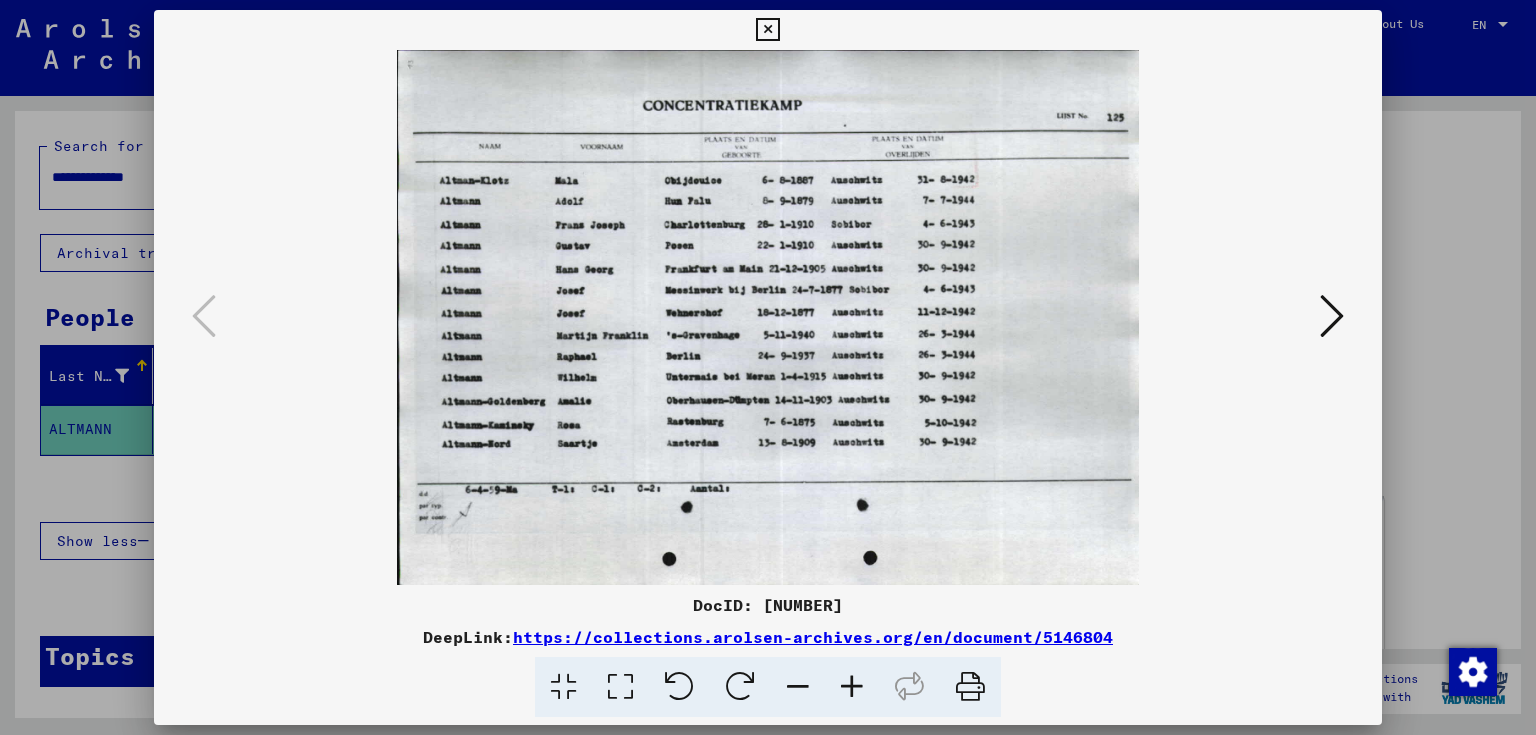 click at bounding box center [767, 30] 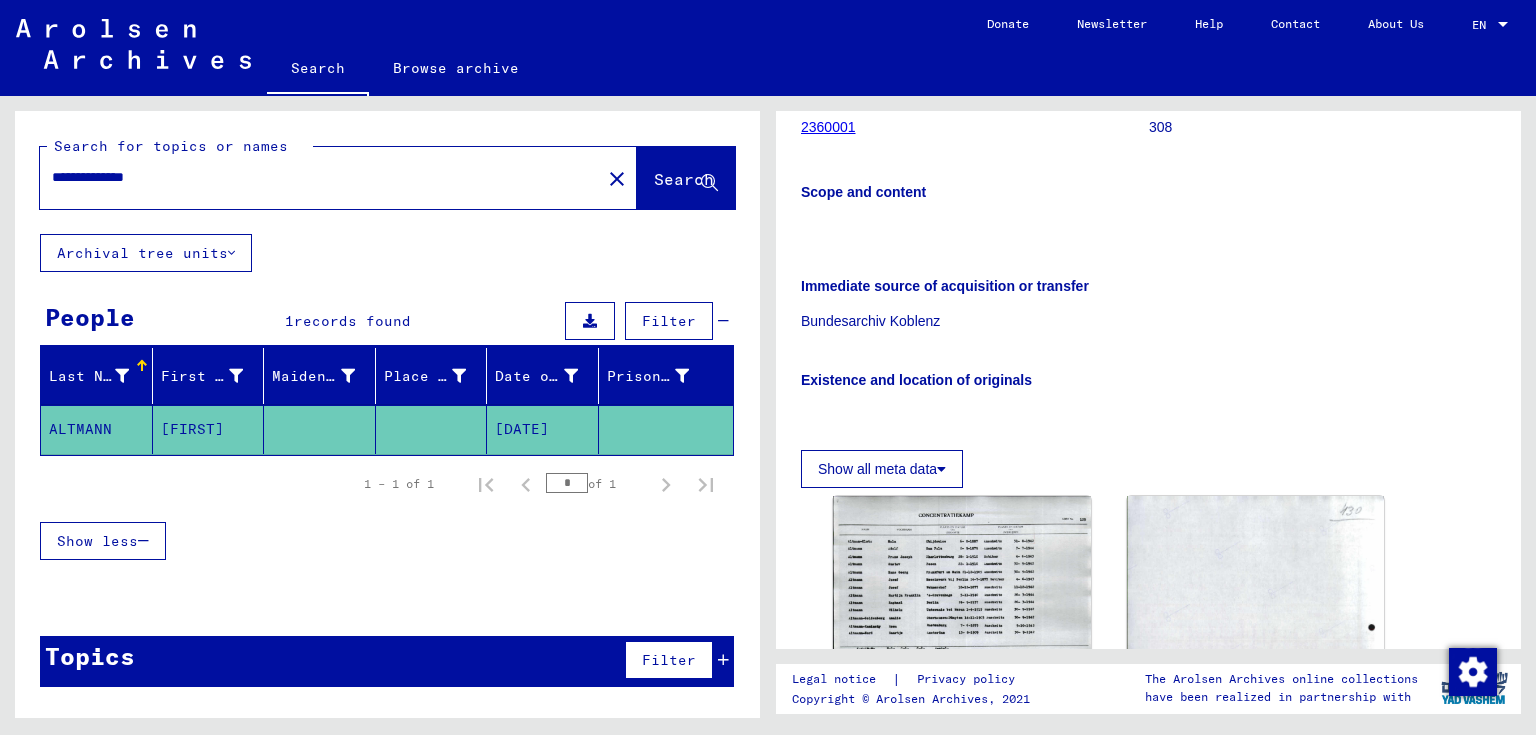 drag, startPoint x: 112, startPoint y: 176, endPoint x: 0, endPoint y: 174, distance: 112.01785 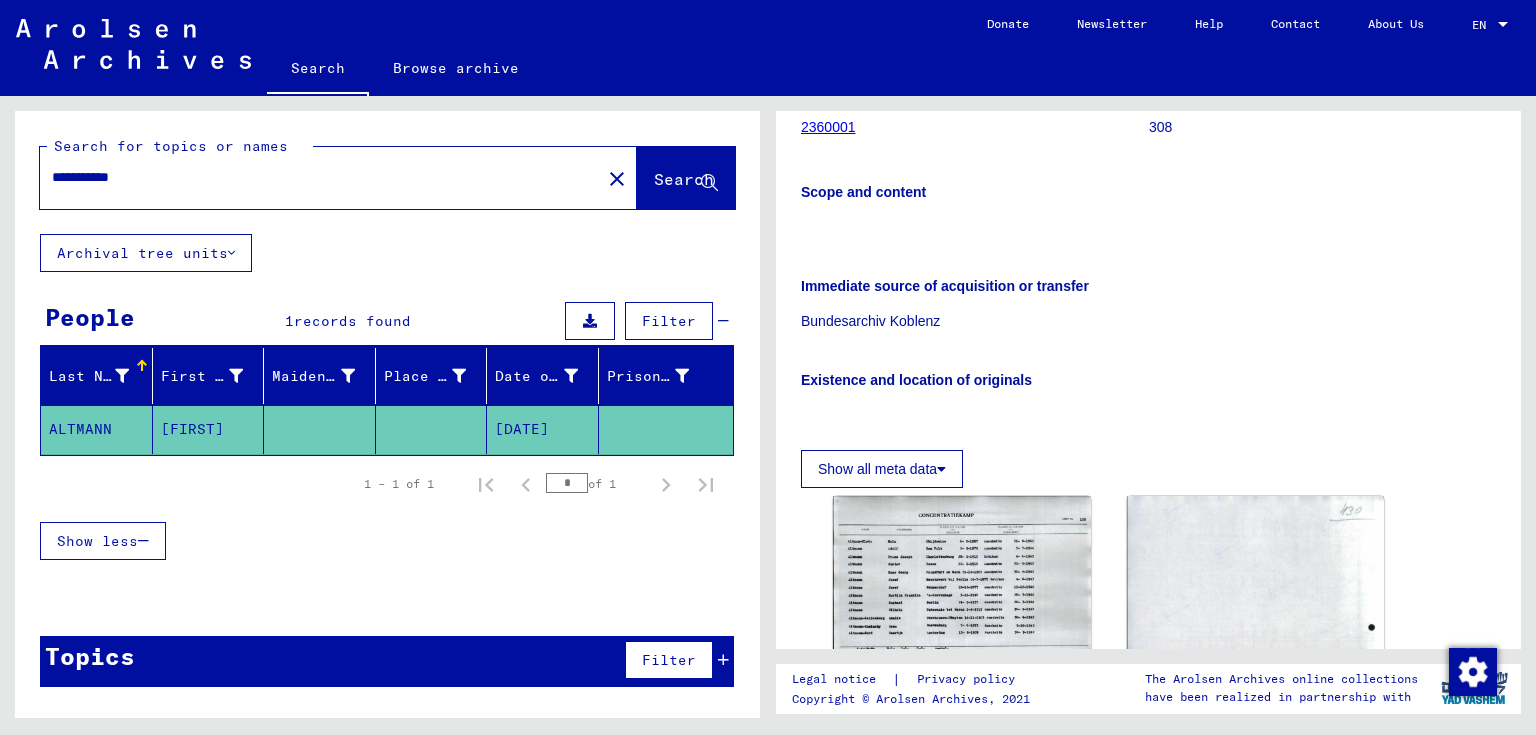 type on "**********" 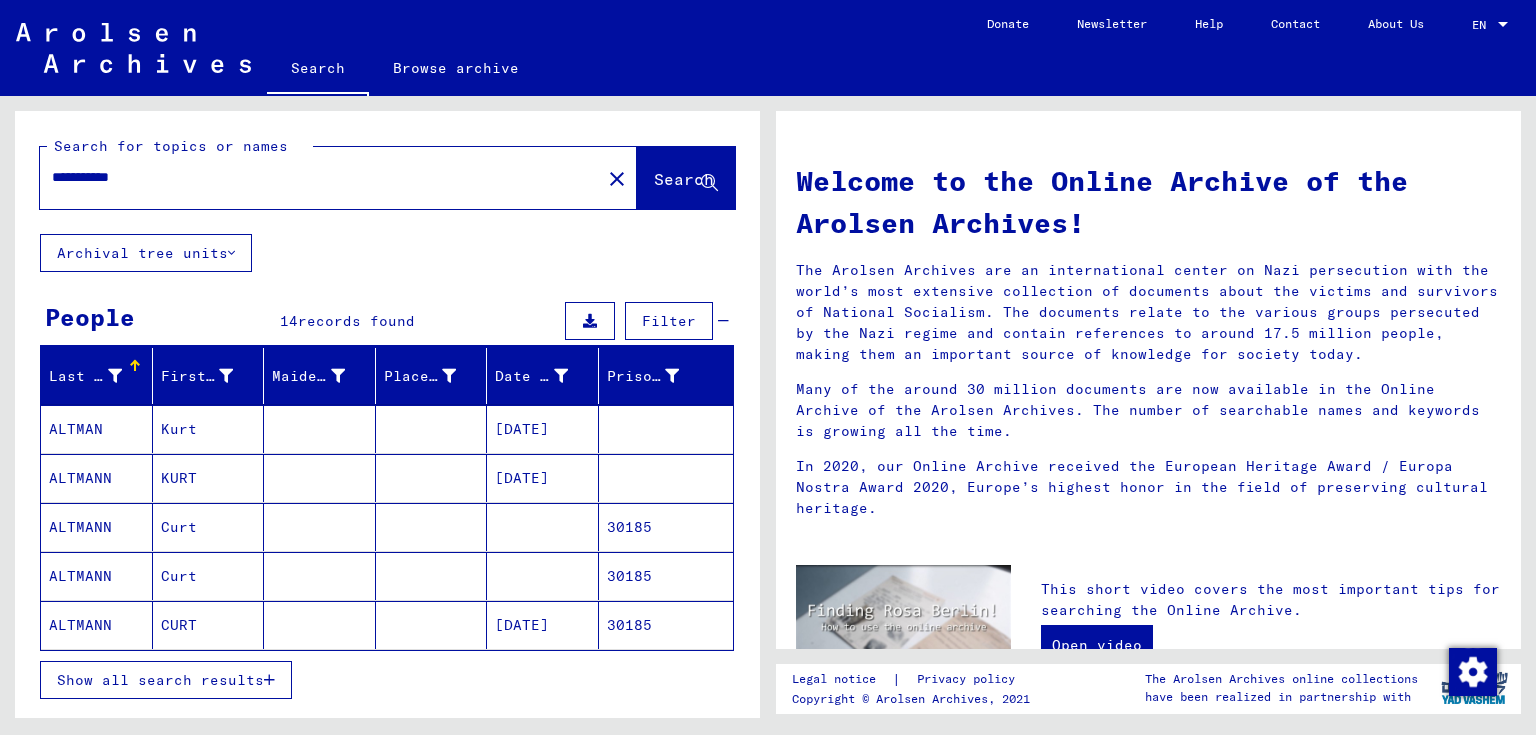 click on "Show all search results" at bounding box center [160, 680] 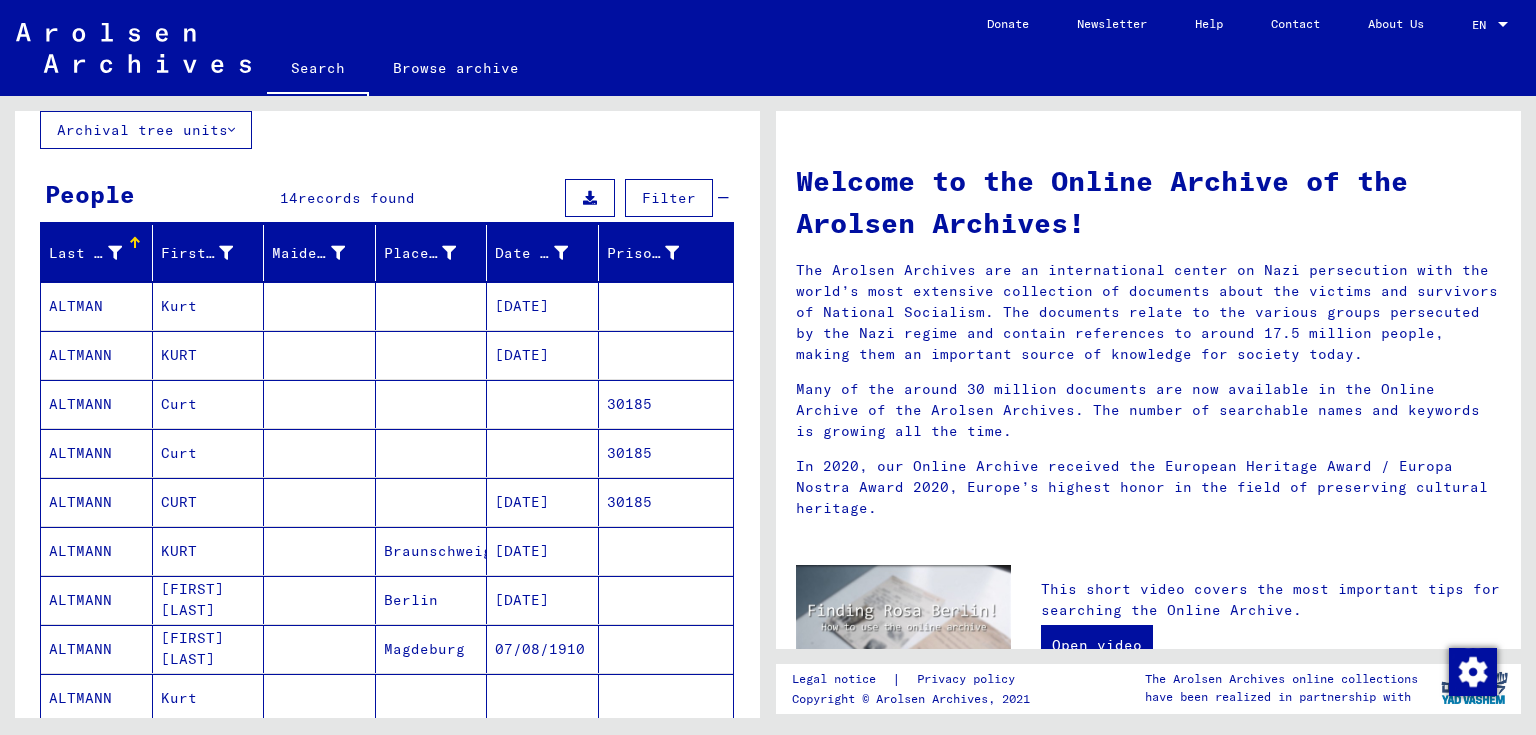 scroll, scrollTop: 80, scrollLeft: 0, axis: vertical 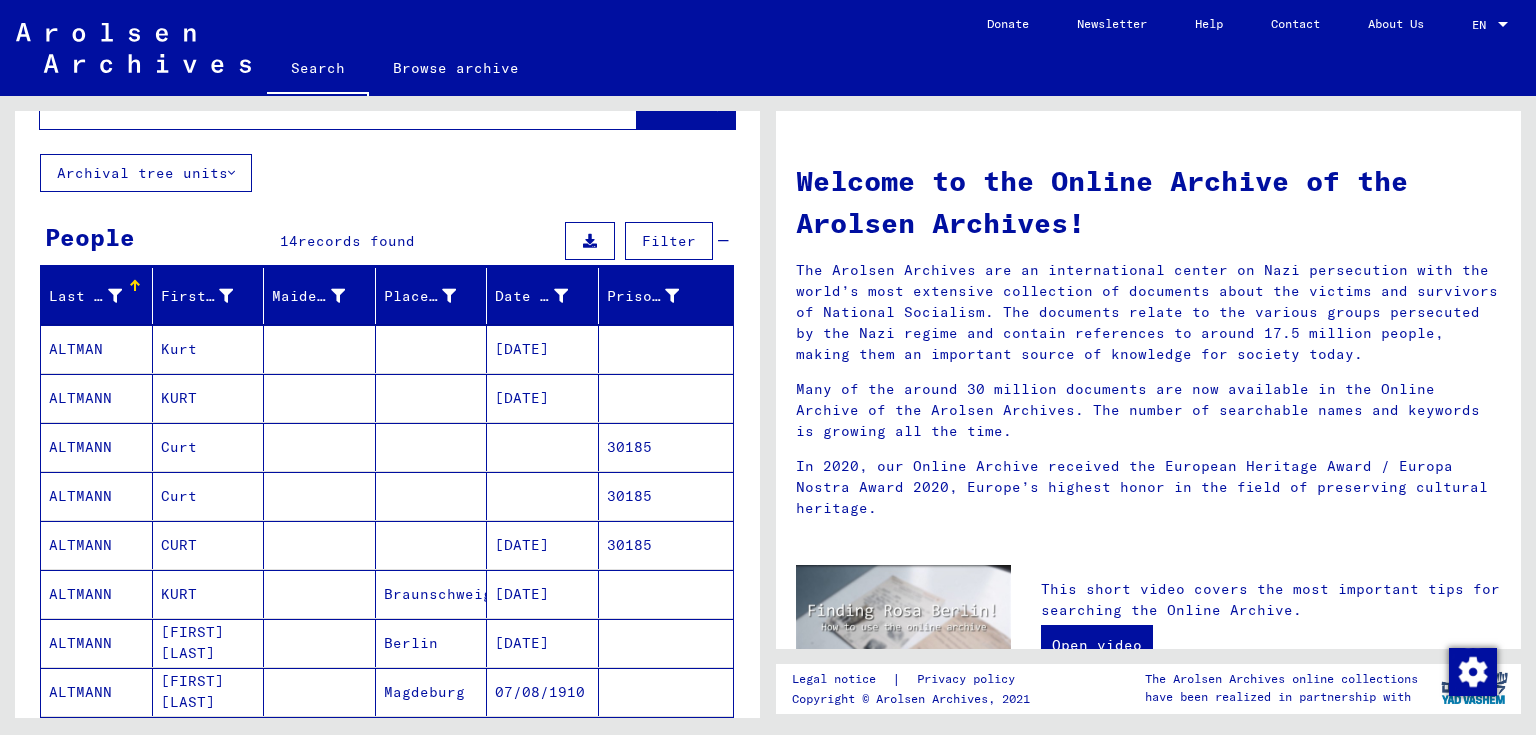 click on "ALTMAN" at bounding box center (97, 398) 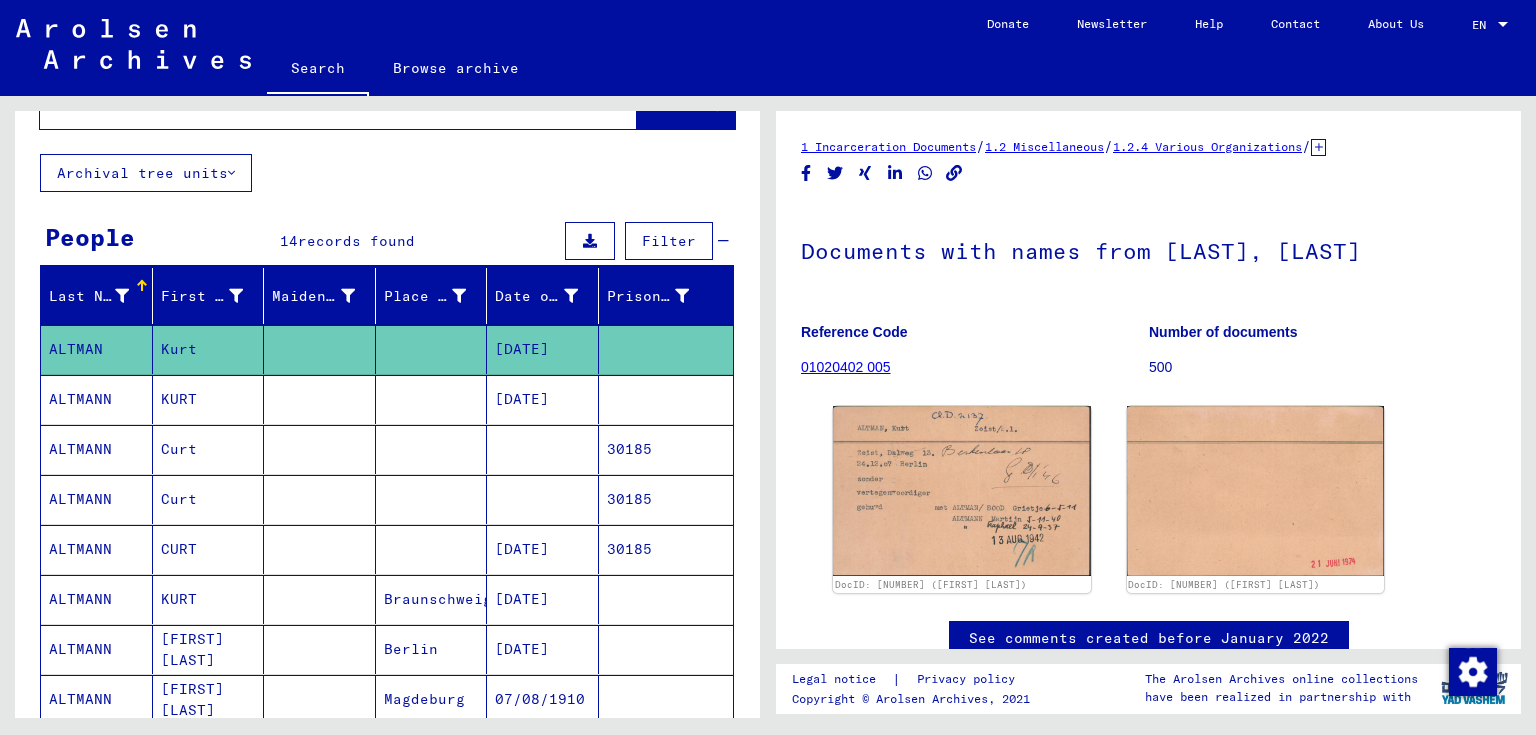 scroll, scrollTop: 0, scrollLeft: 0, axis: both 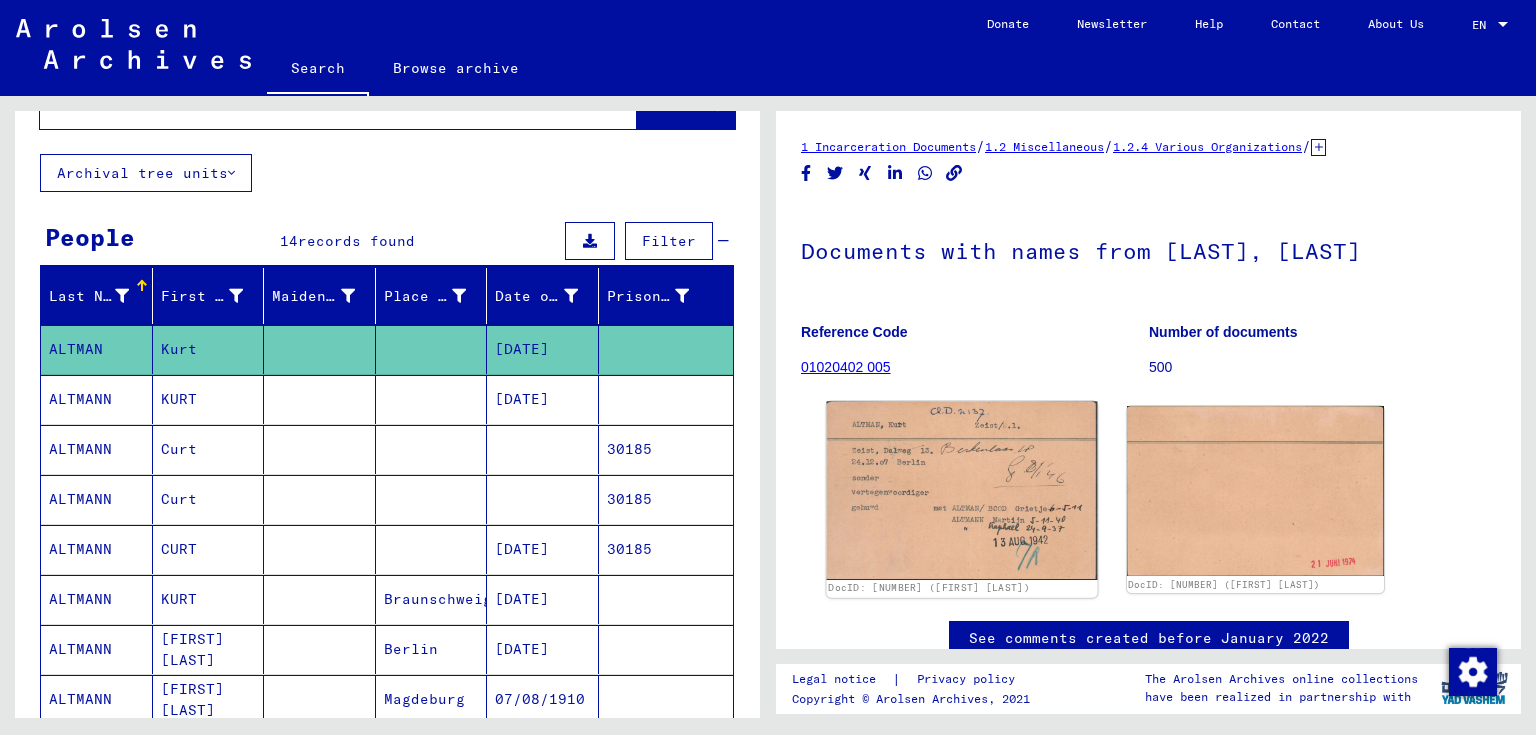 click 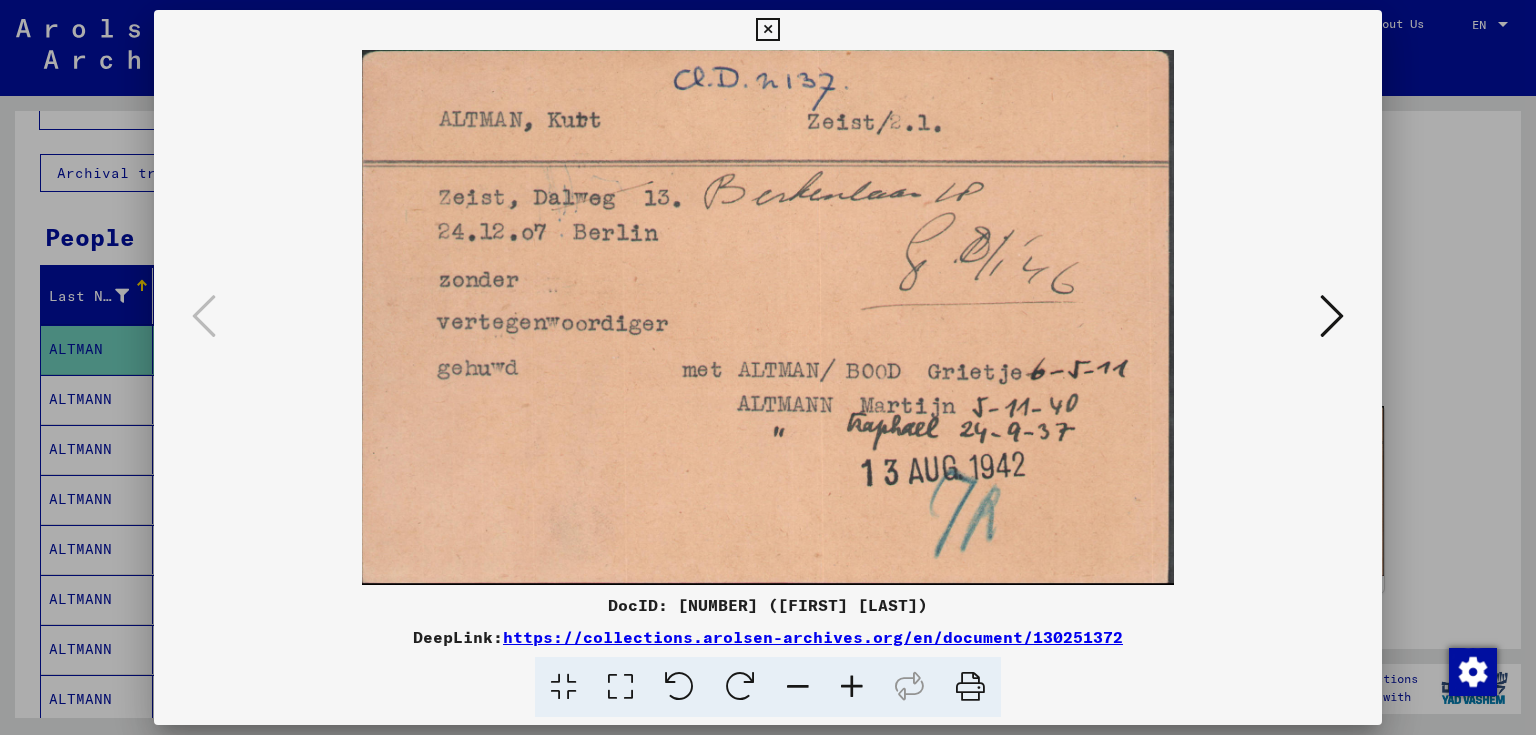 click at bounding box center [767, 30] 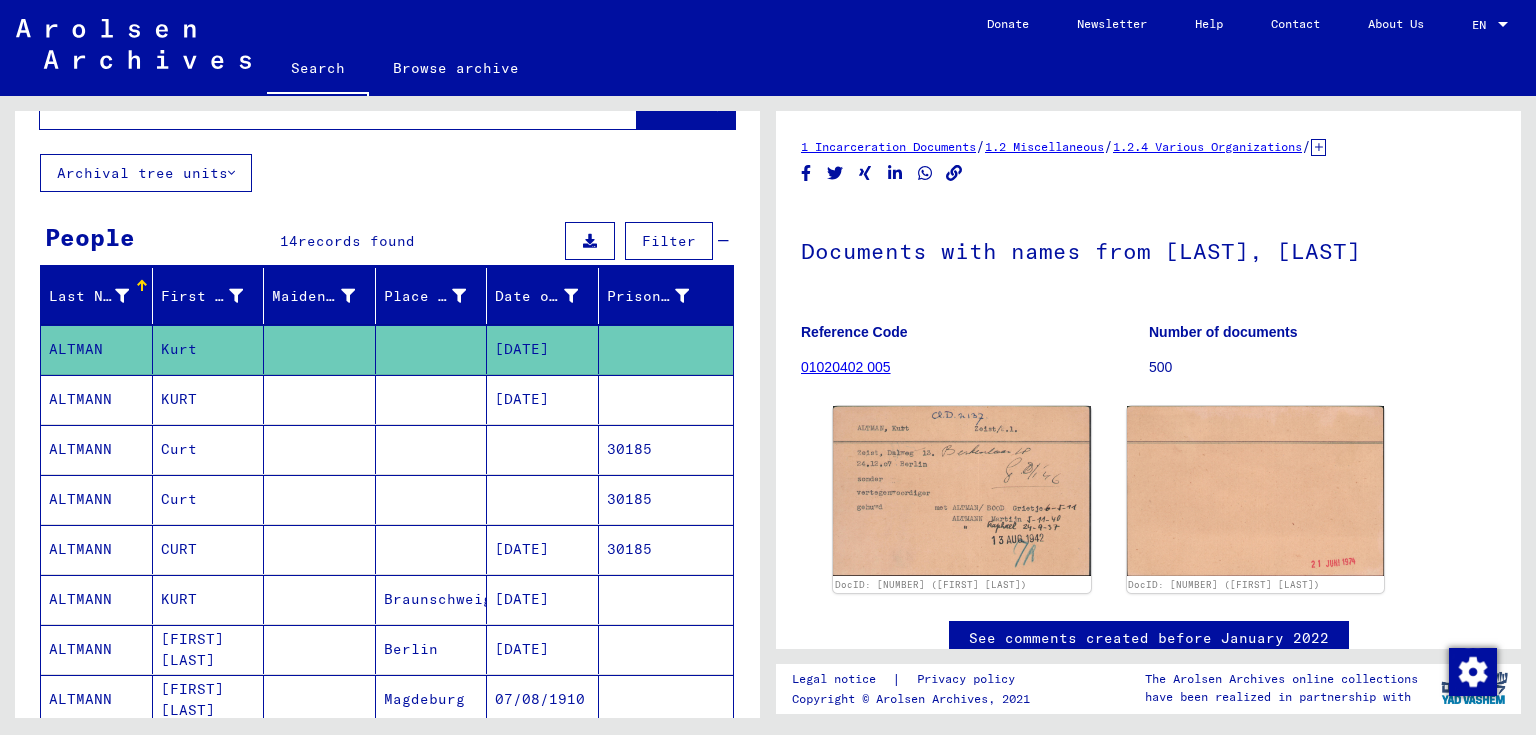 click on "KURT" at bounding box center (209, 449) 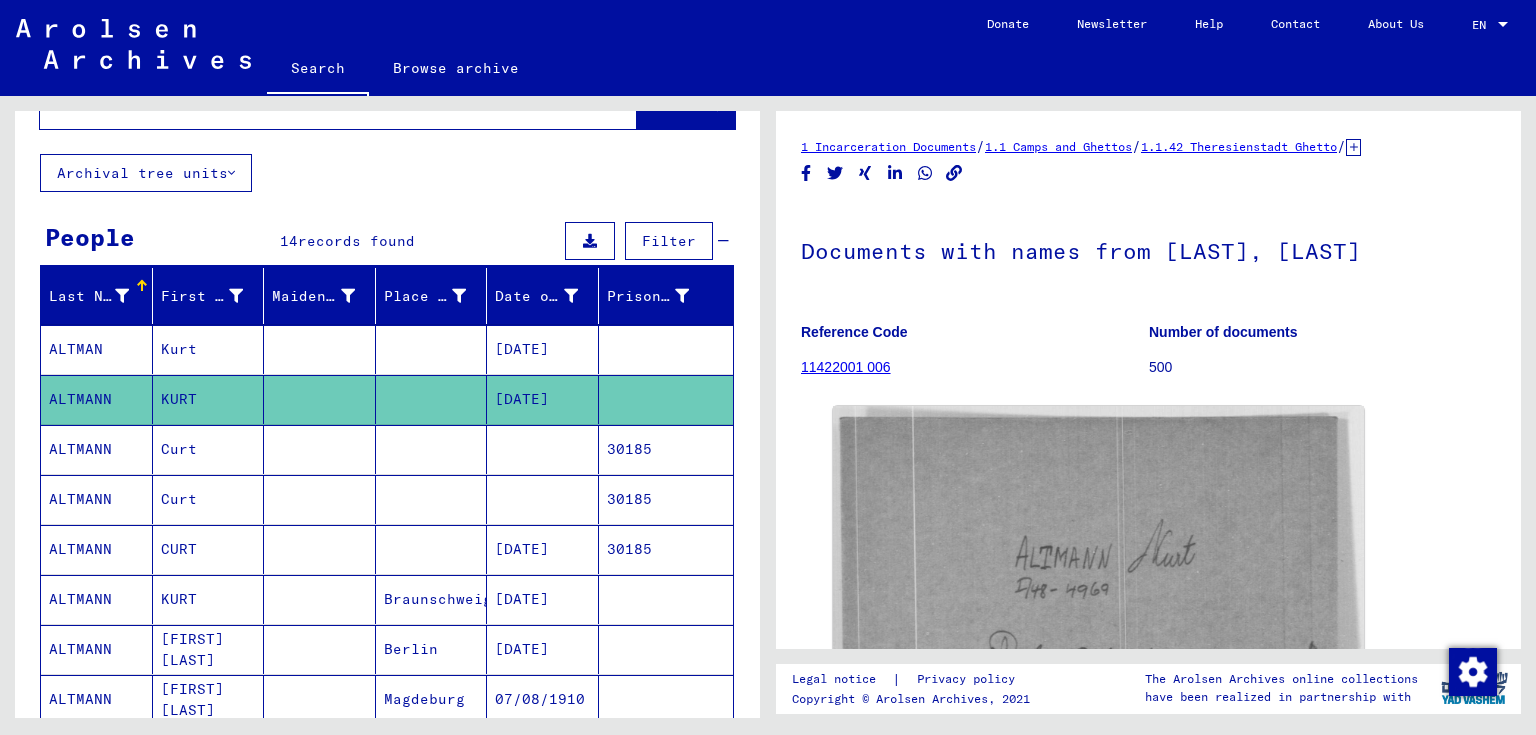 scroll, scrollTop: 0, scrollLeft: 0, axis: both 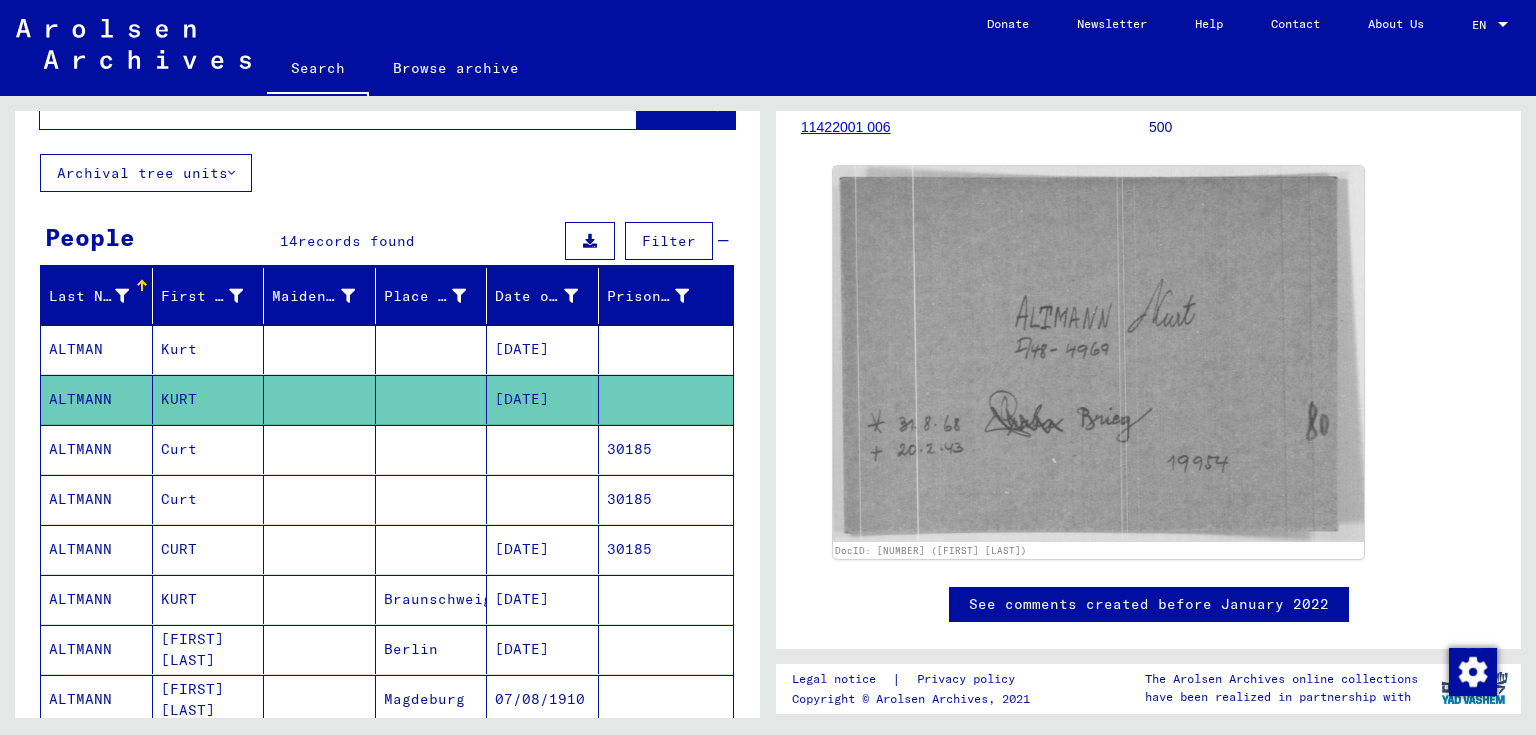 click at bounding box center (432, 499) 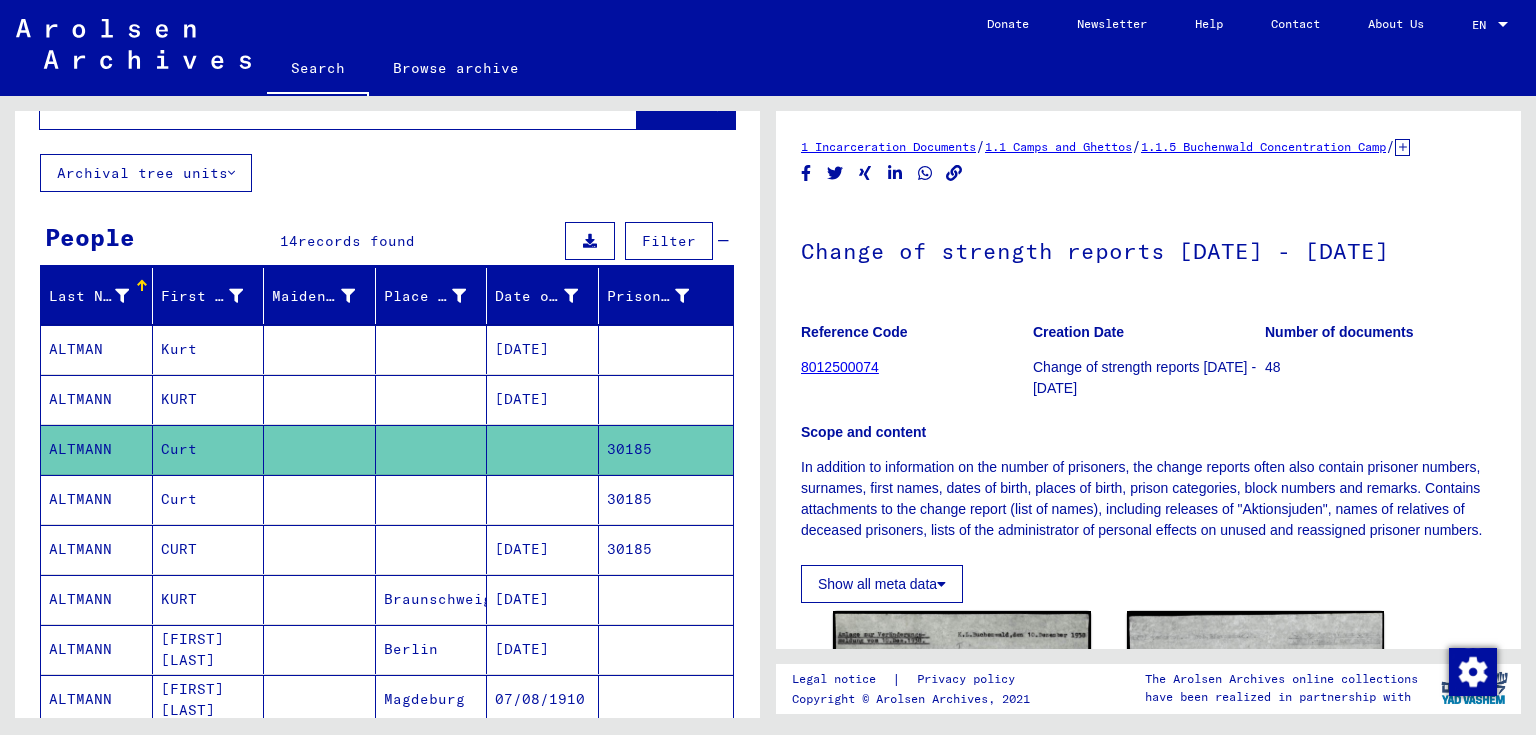 scroll, scrollTop: 0, scrollLeft: 0, axis: both 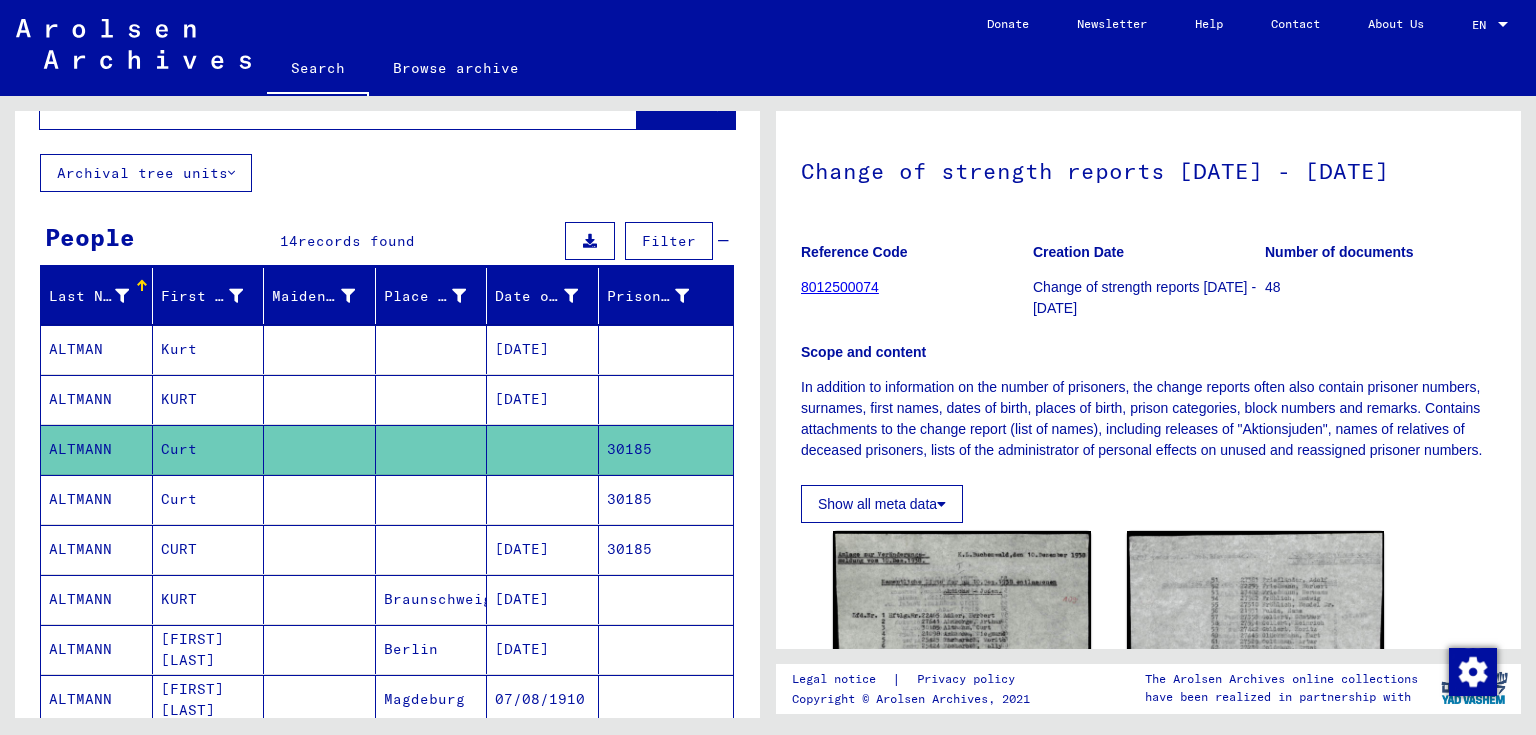 click at bounding box center (543, 549) 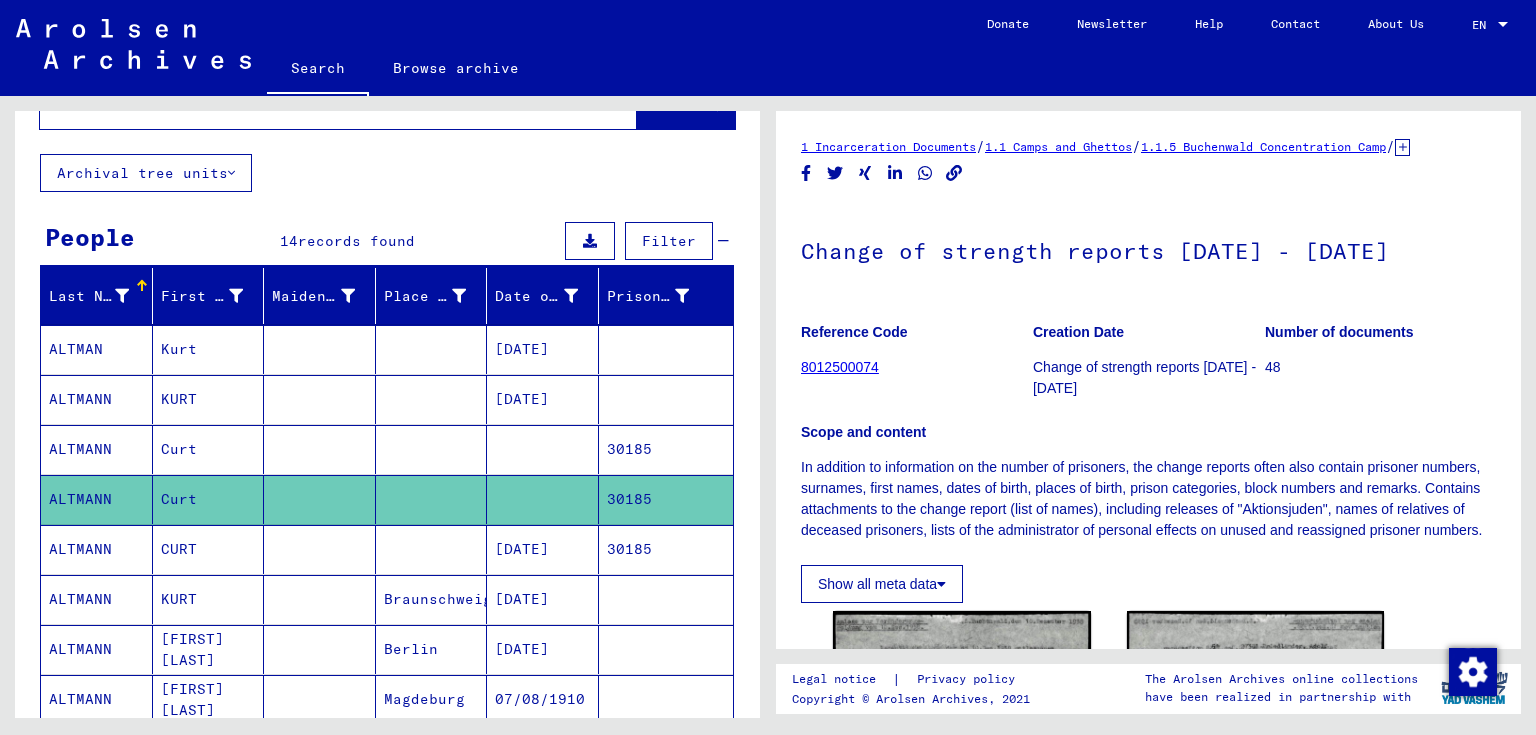 scroll, scrollTop: 0, scrollLeft: 0, axis: both 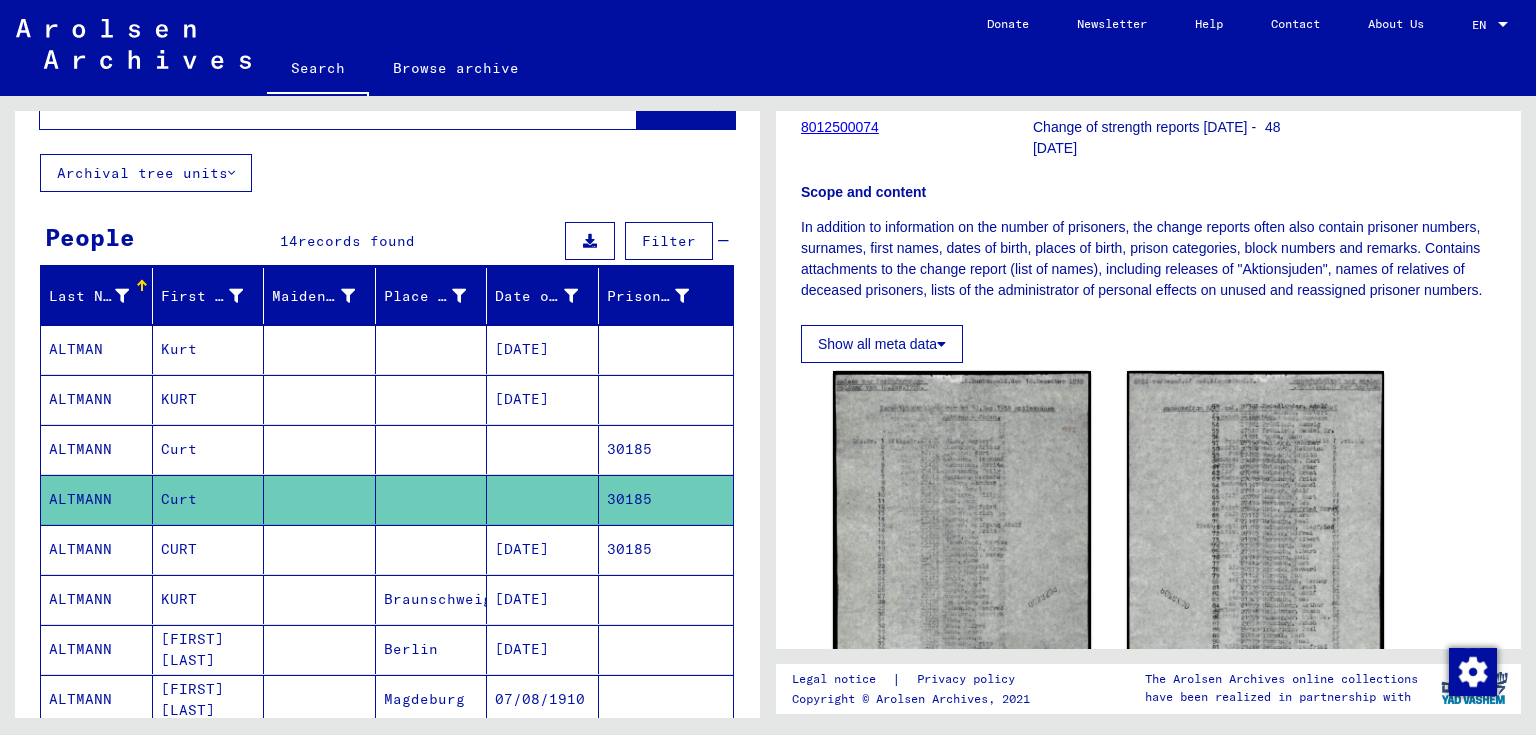 click on "[DATE]" at bounding box center (543, 599) 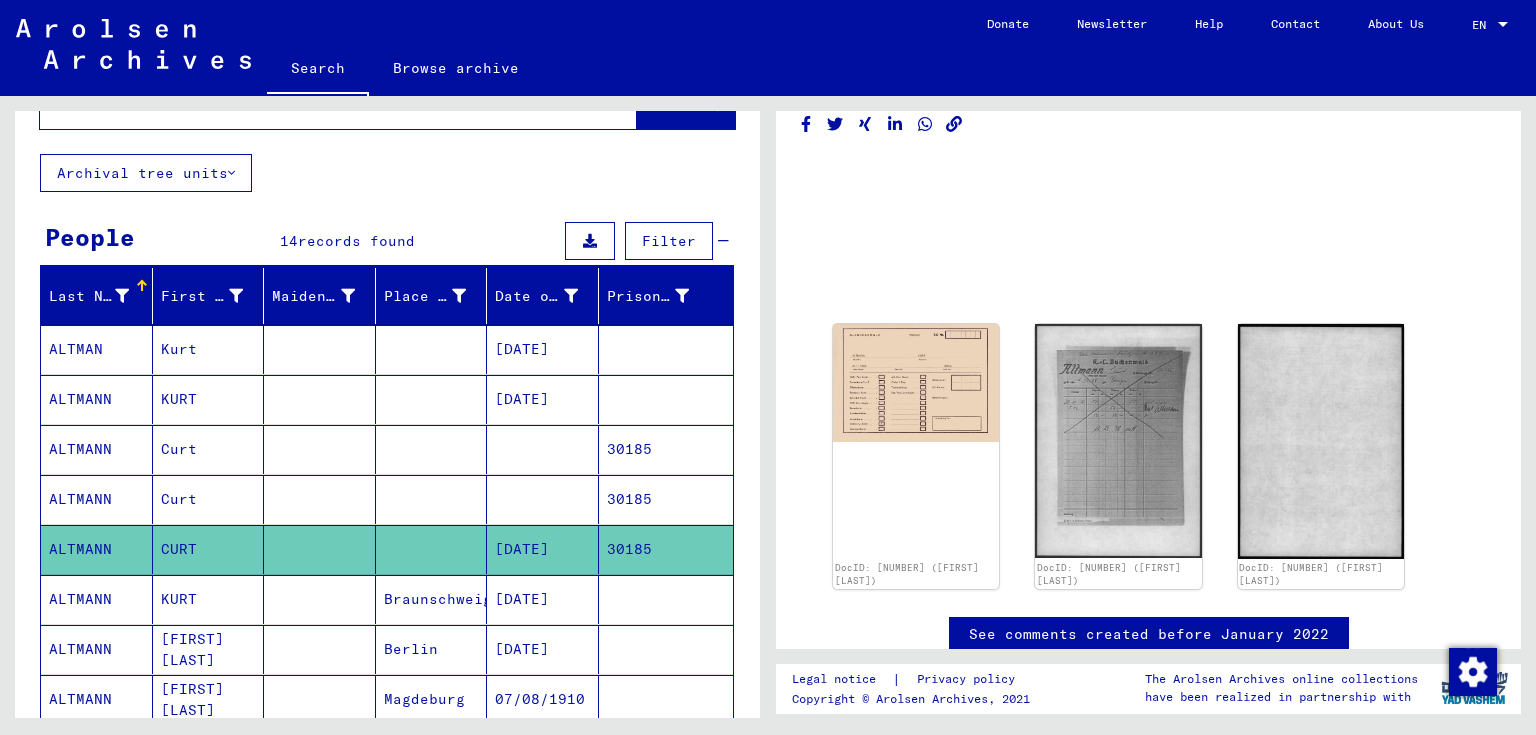 scroll, scrollTop: 0, scrollLeft: 0, axis: both 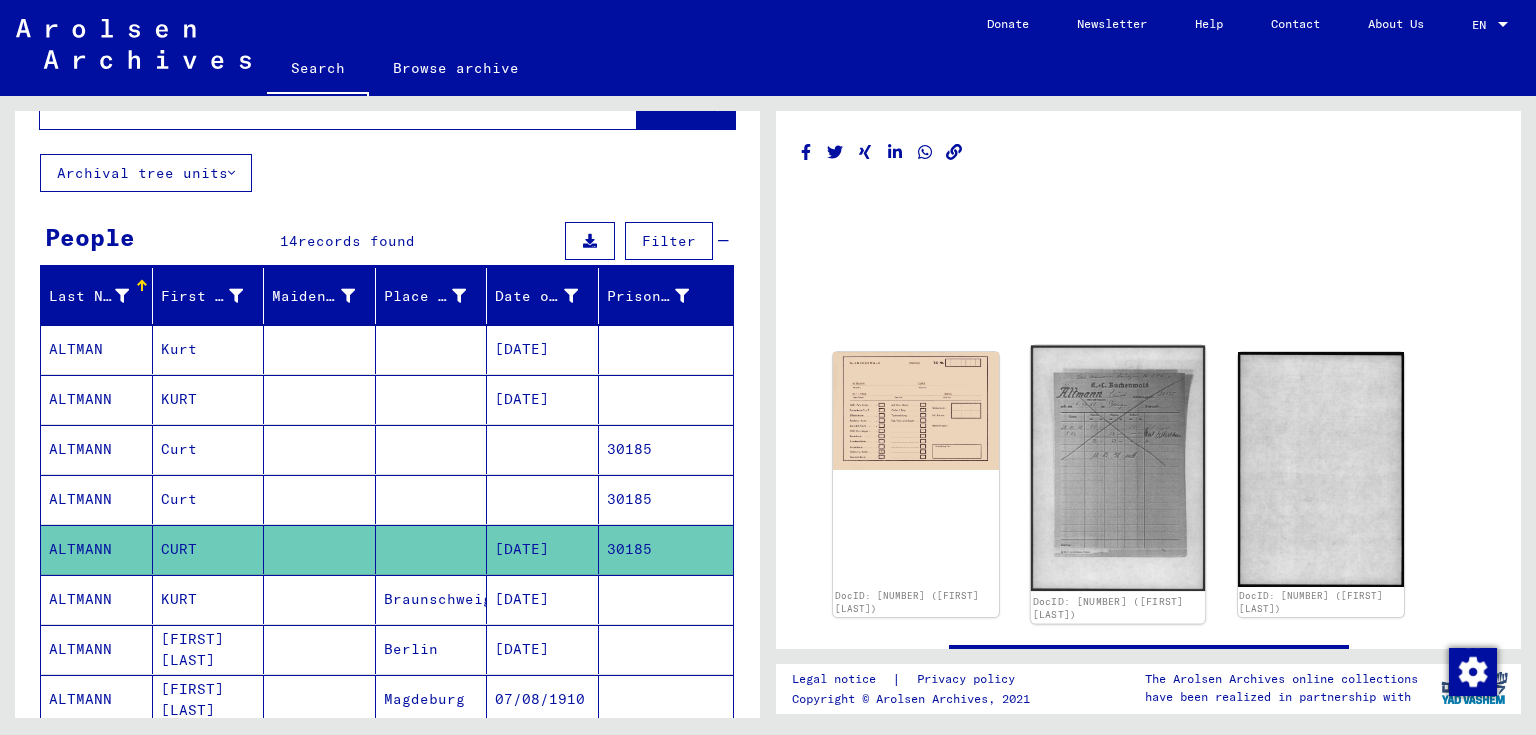 click 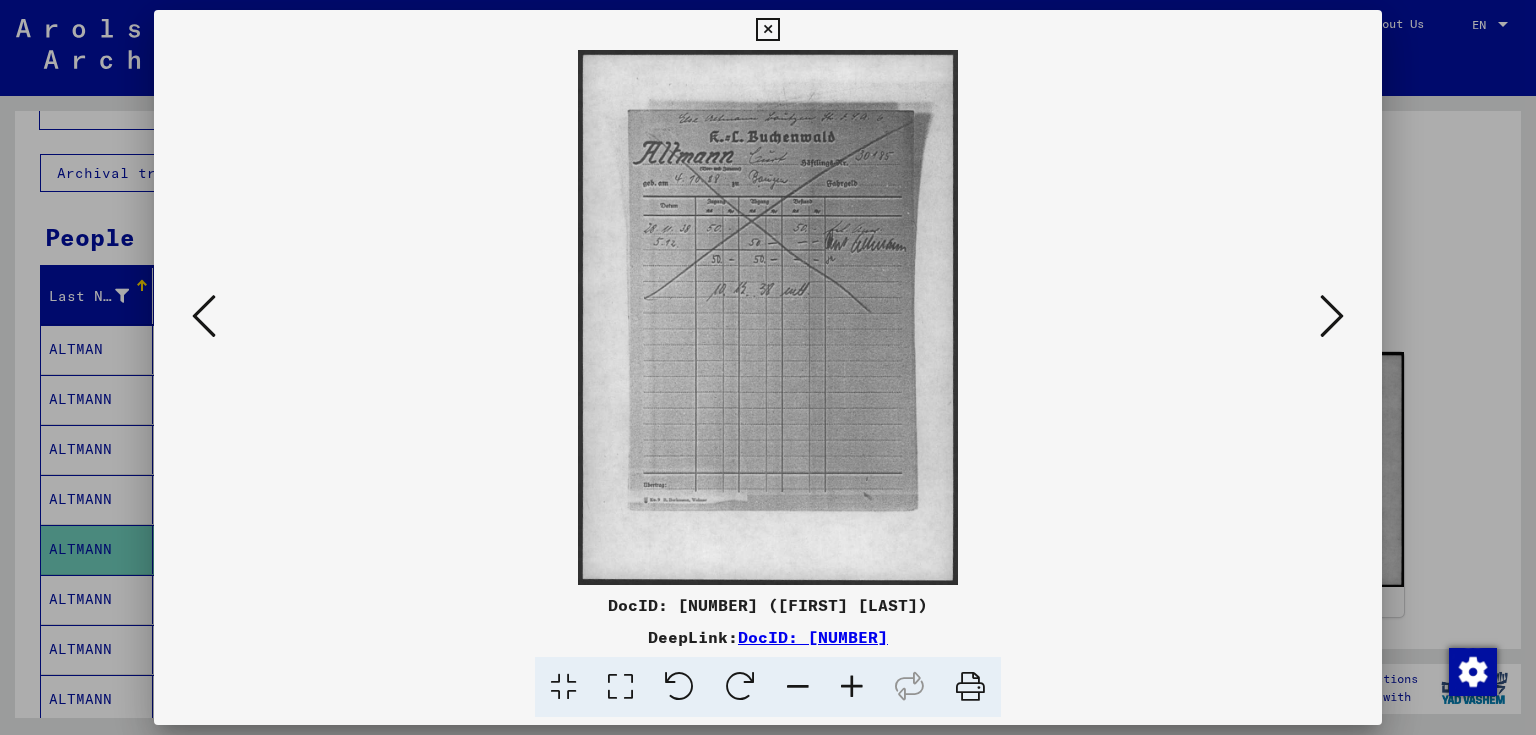 click at bounding box center [767, 30] 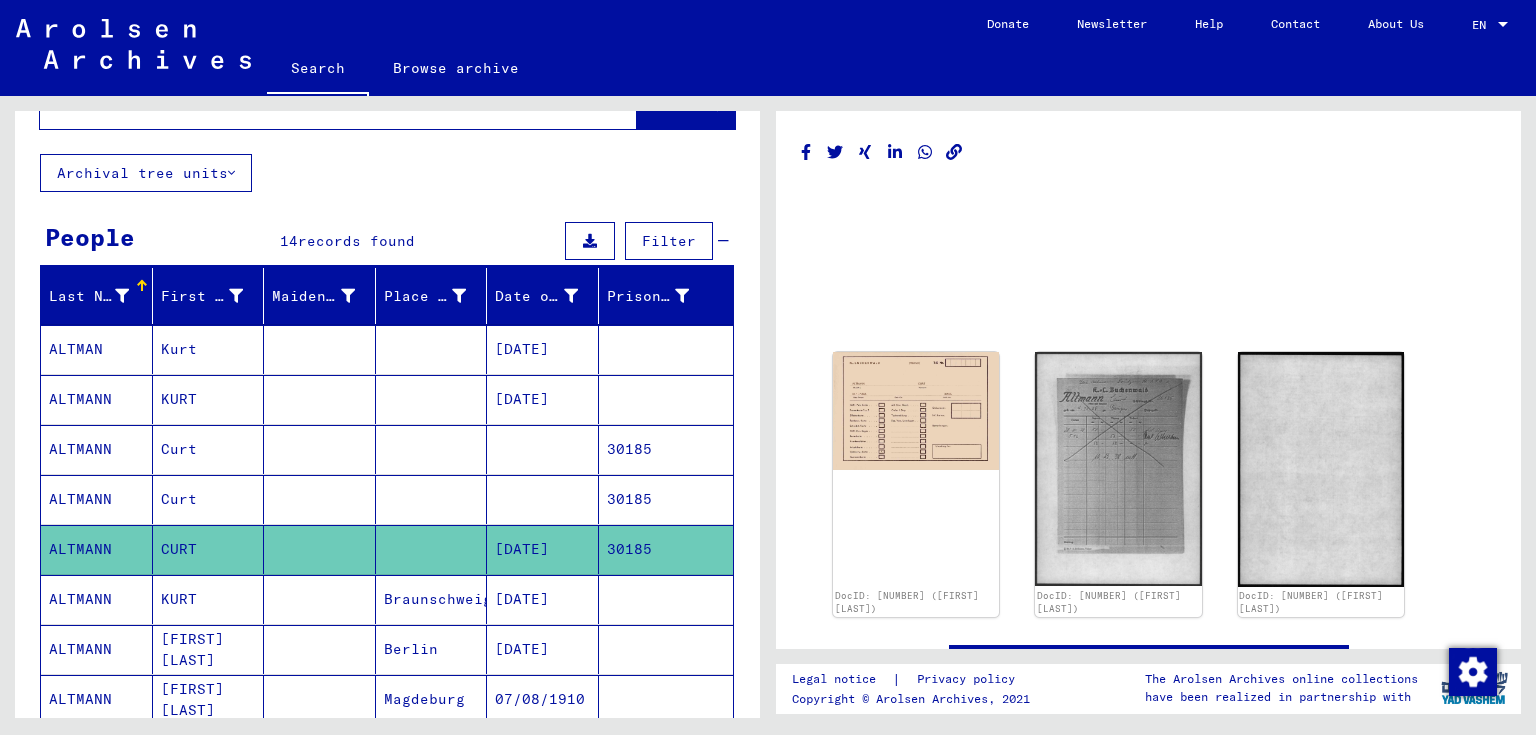 click on "[DATE]" at bounding box center (543, 649) 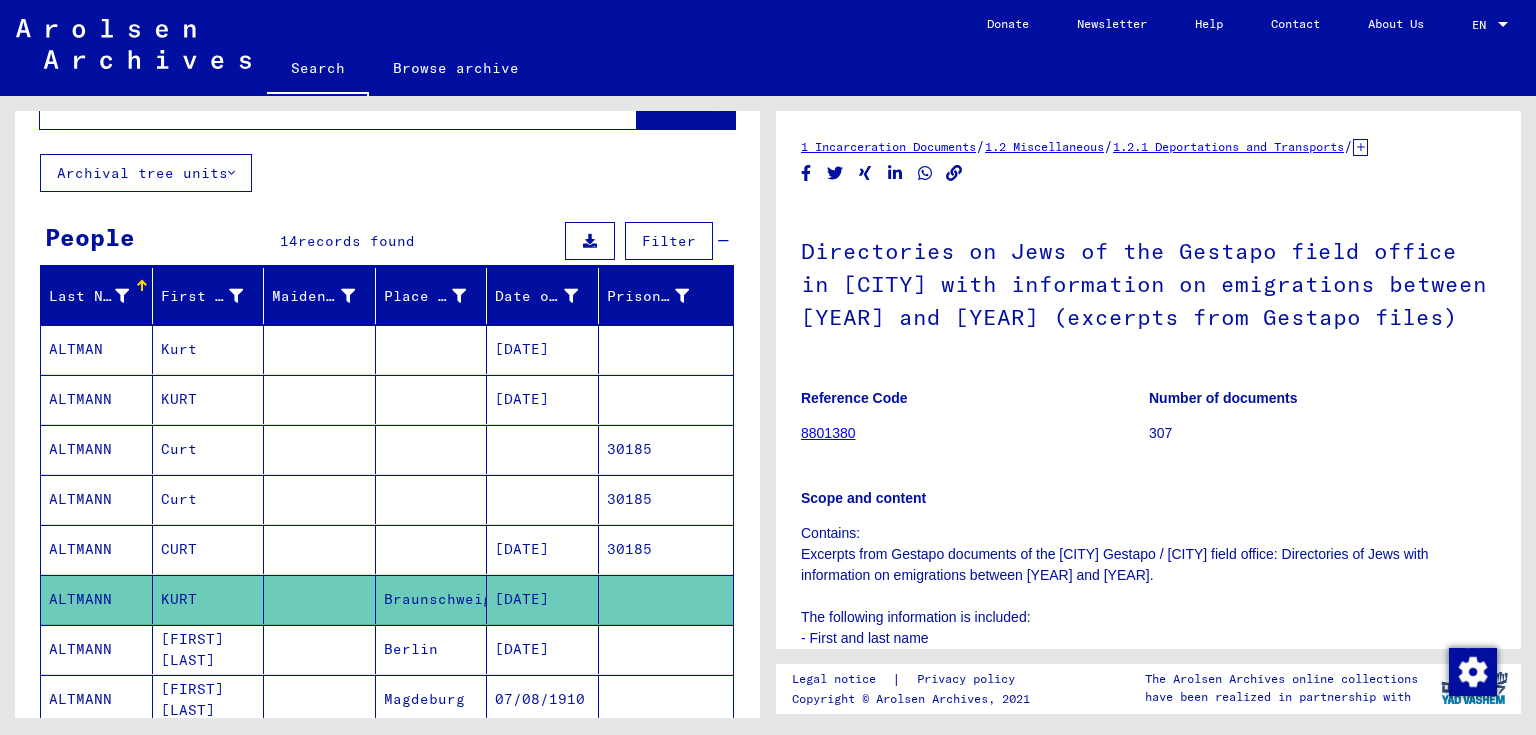 scroll, scrollTop: 0, scrollLeft: 0, axis: both 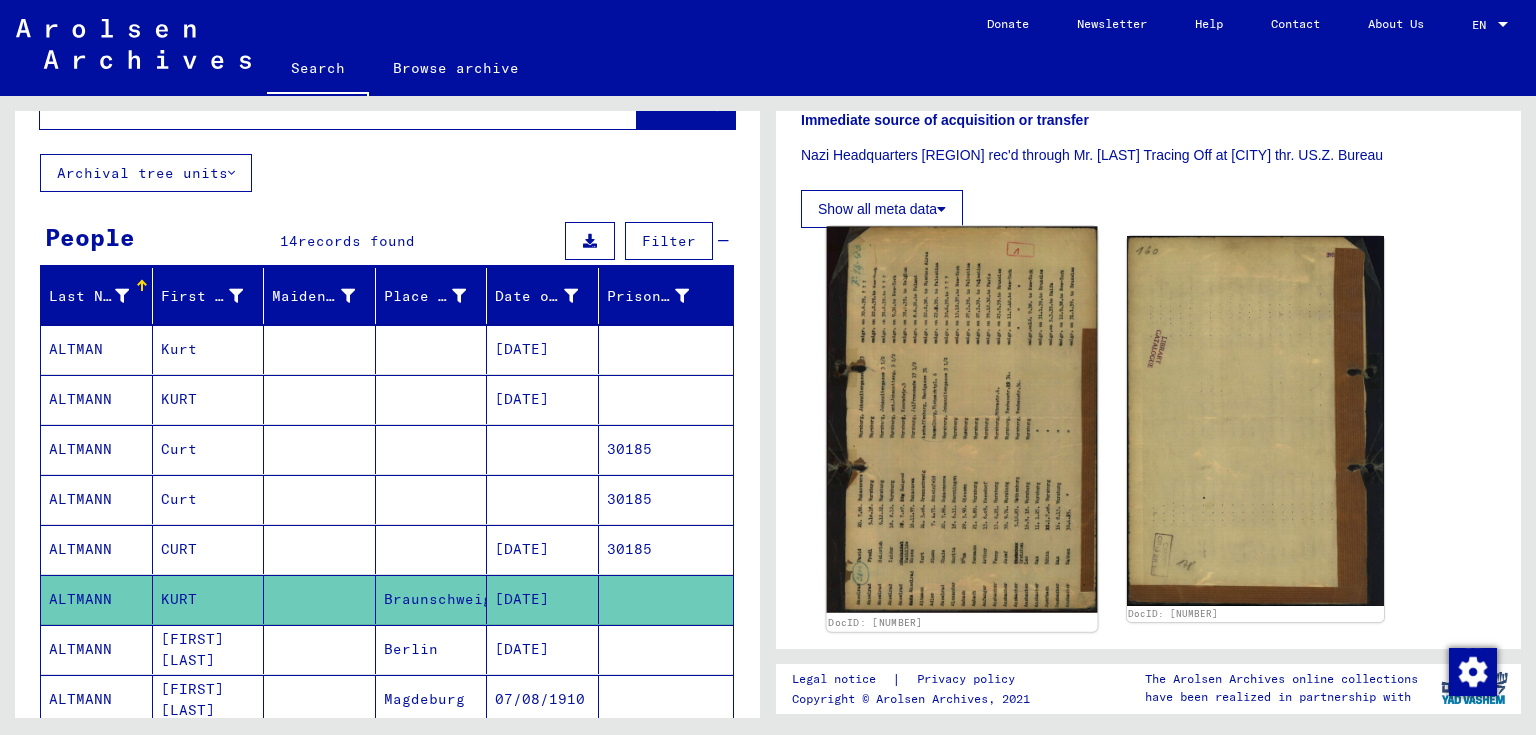 click 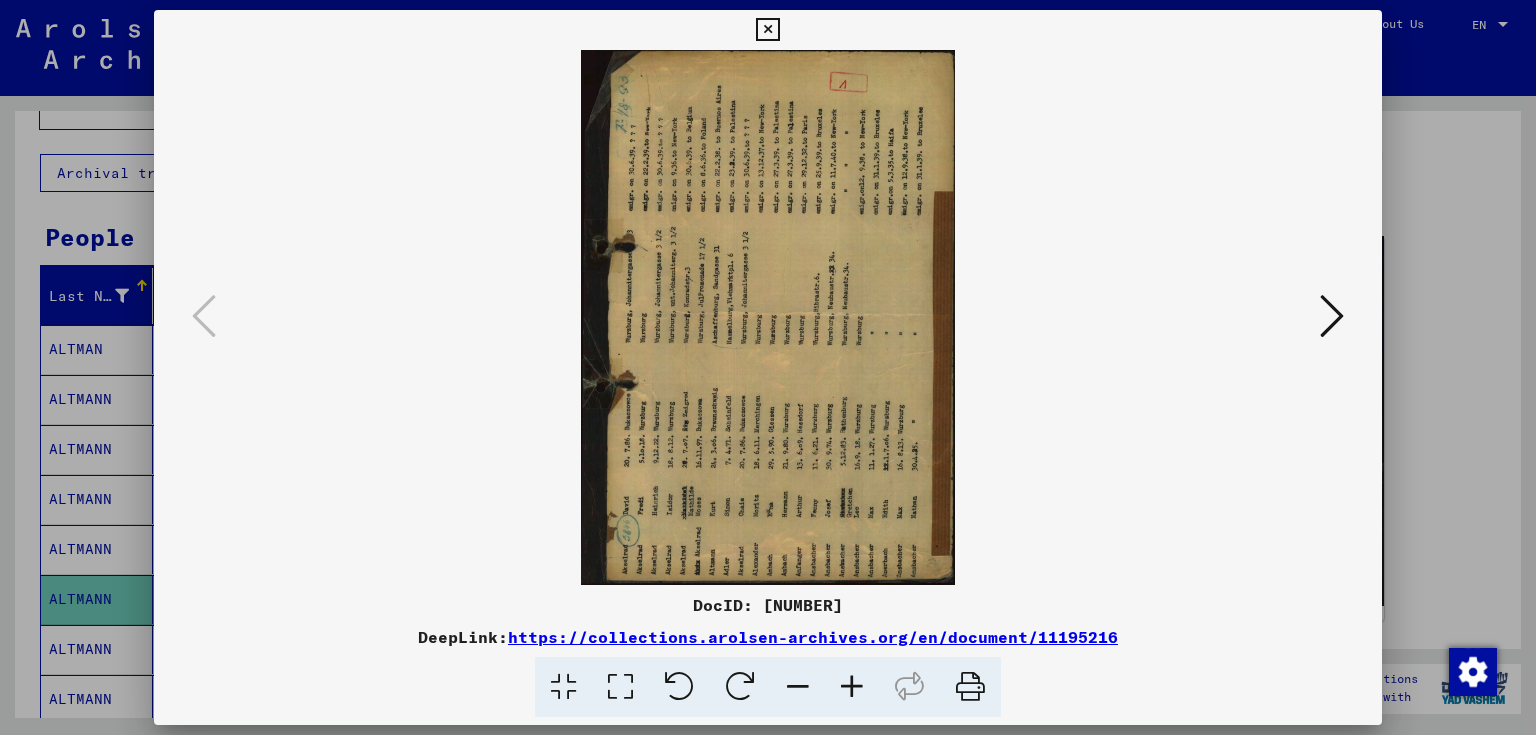 click at bounding box center (852, 687) 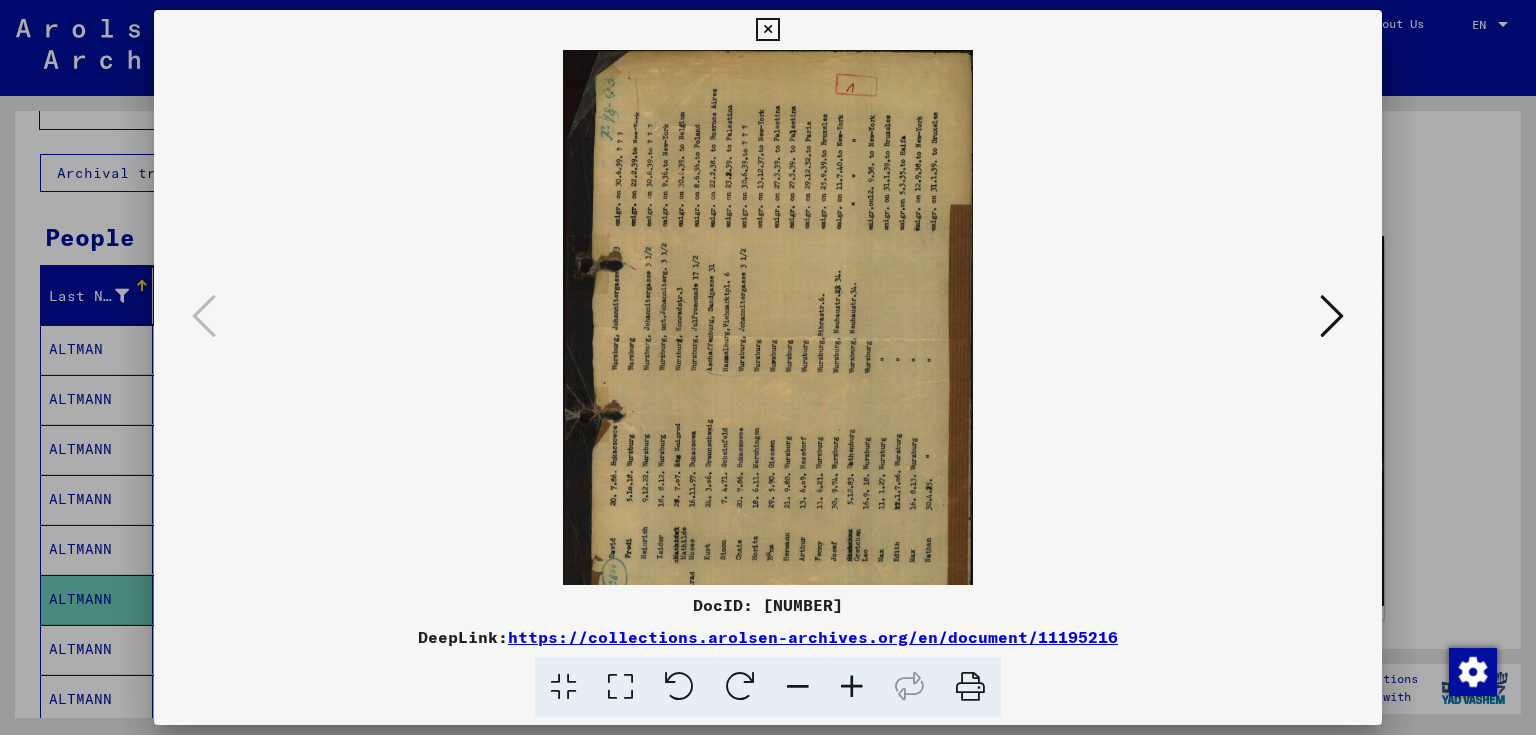 click at bounding box center (852, 687) 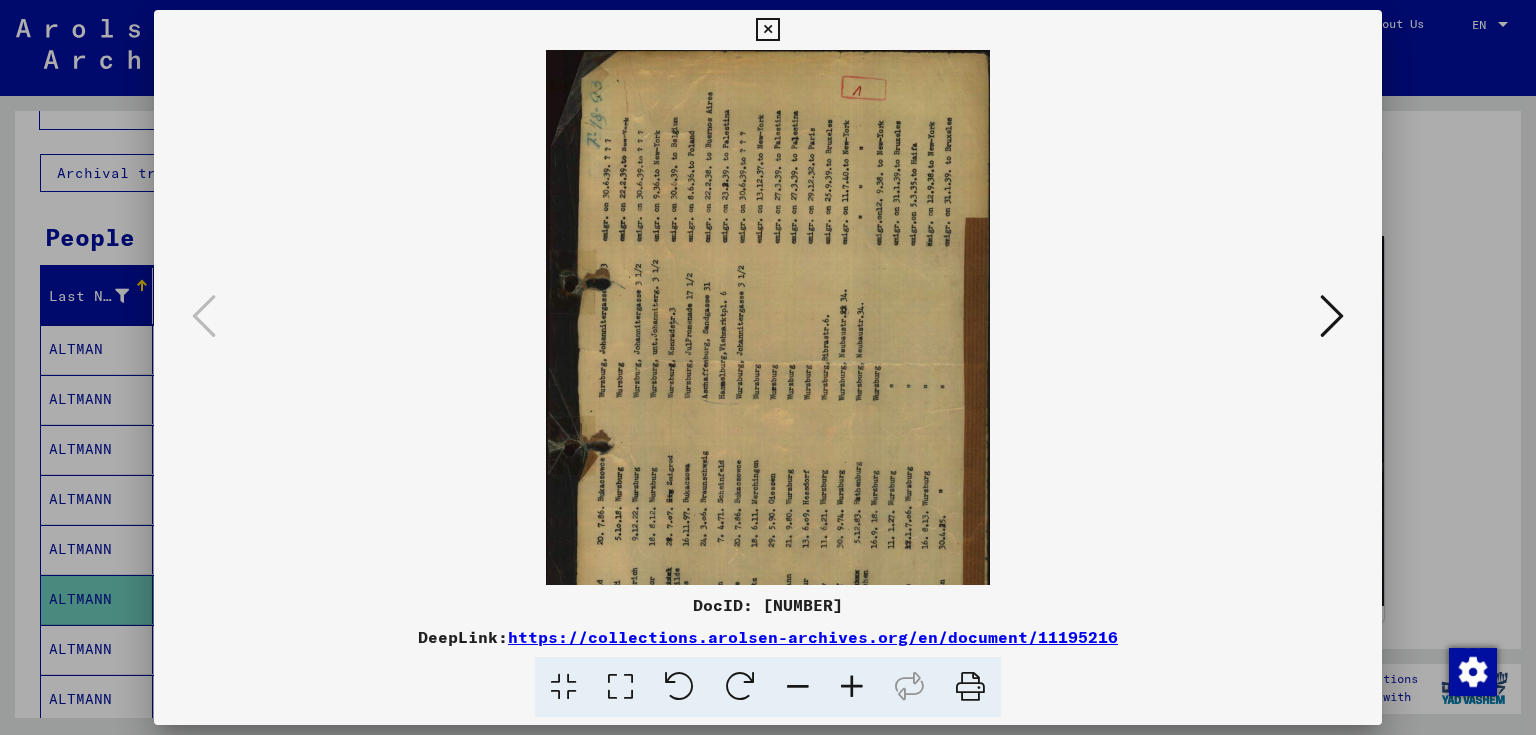 click at bounding box center [852, 687] 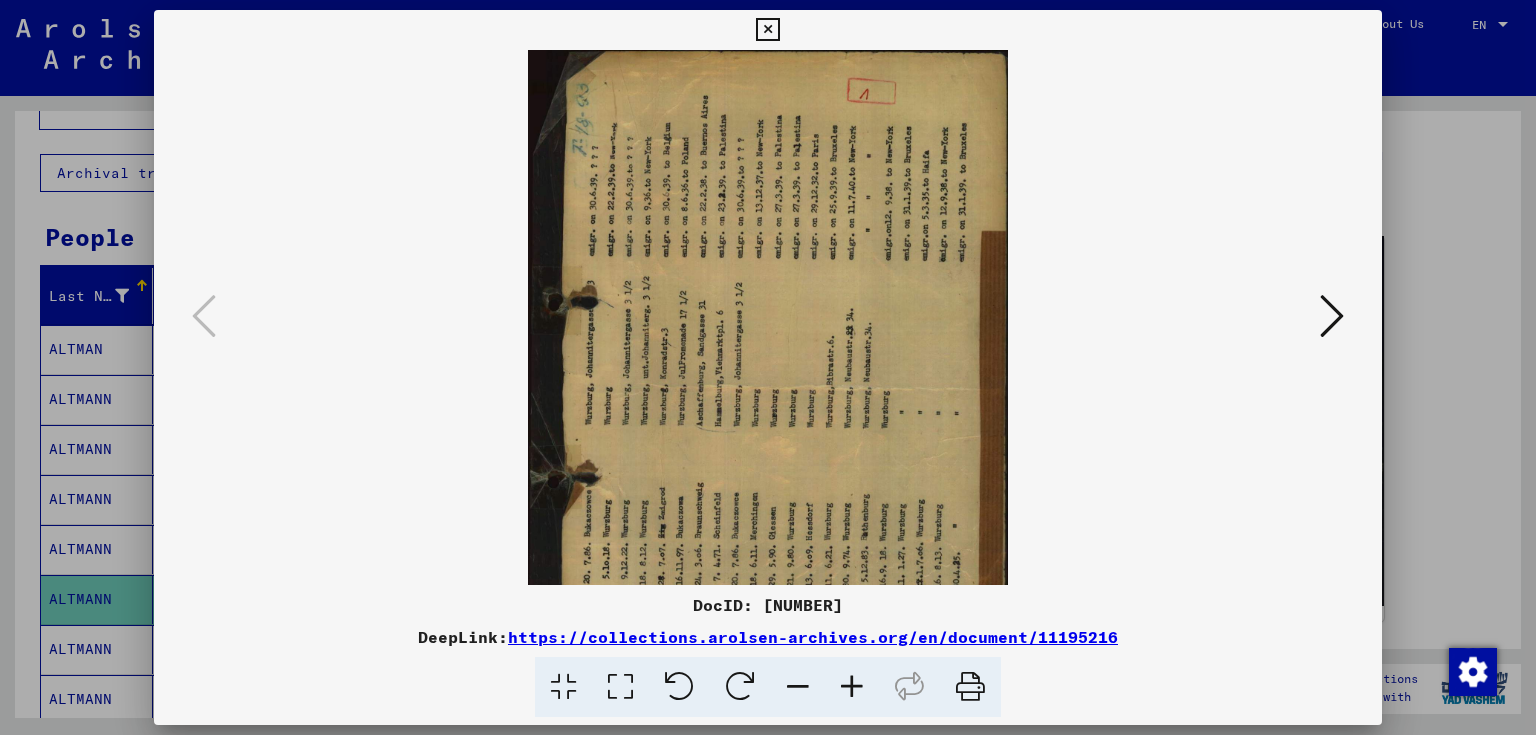 click at bounding box center [852, 687] 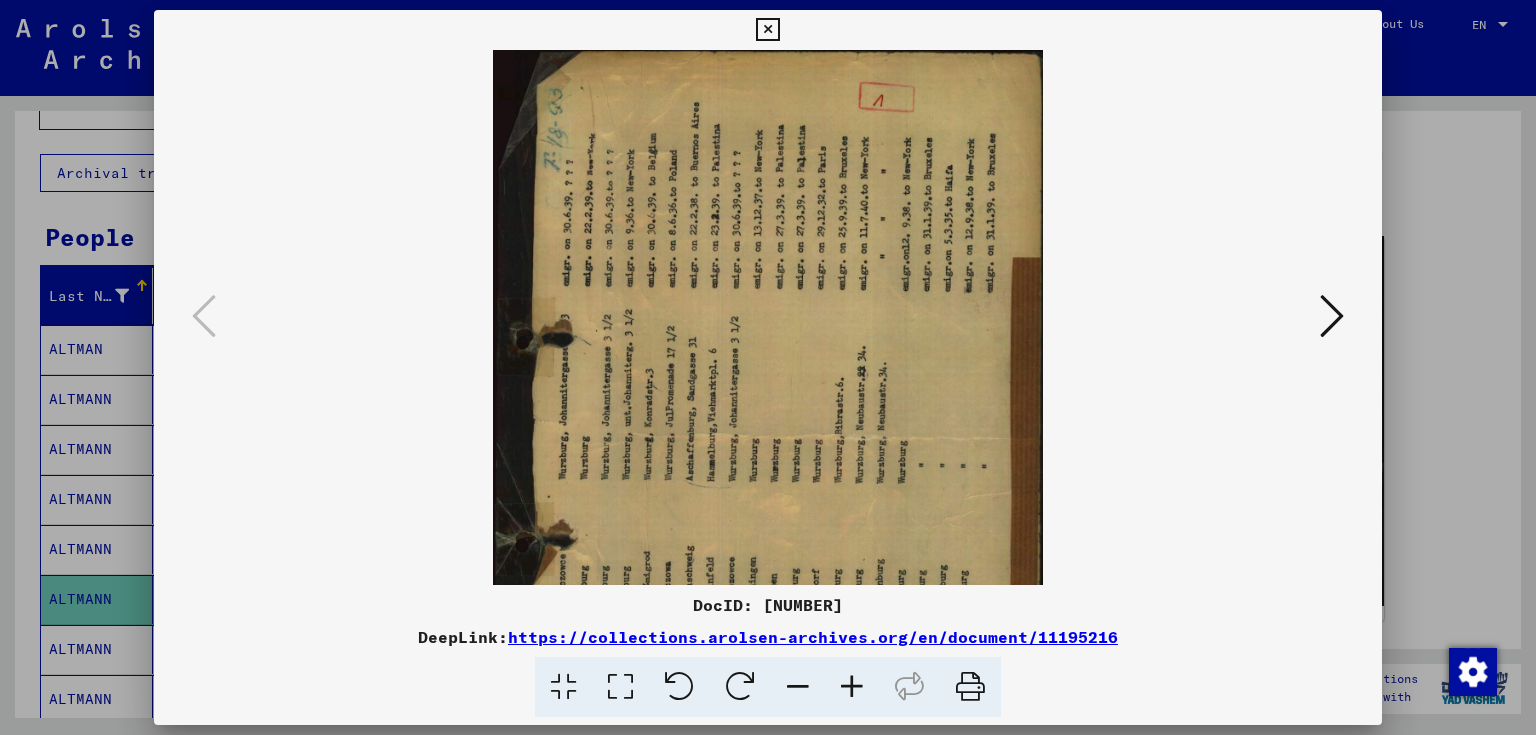 click at bounding box center [852, 687] 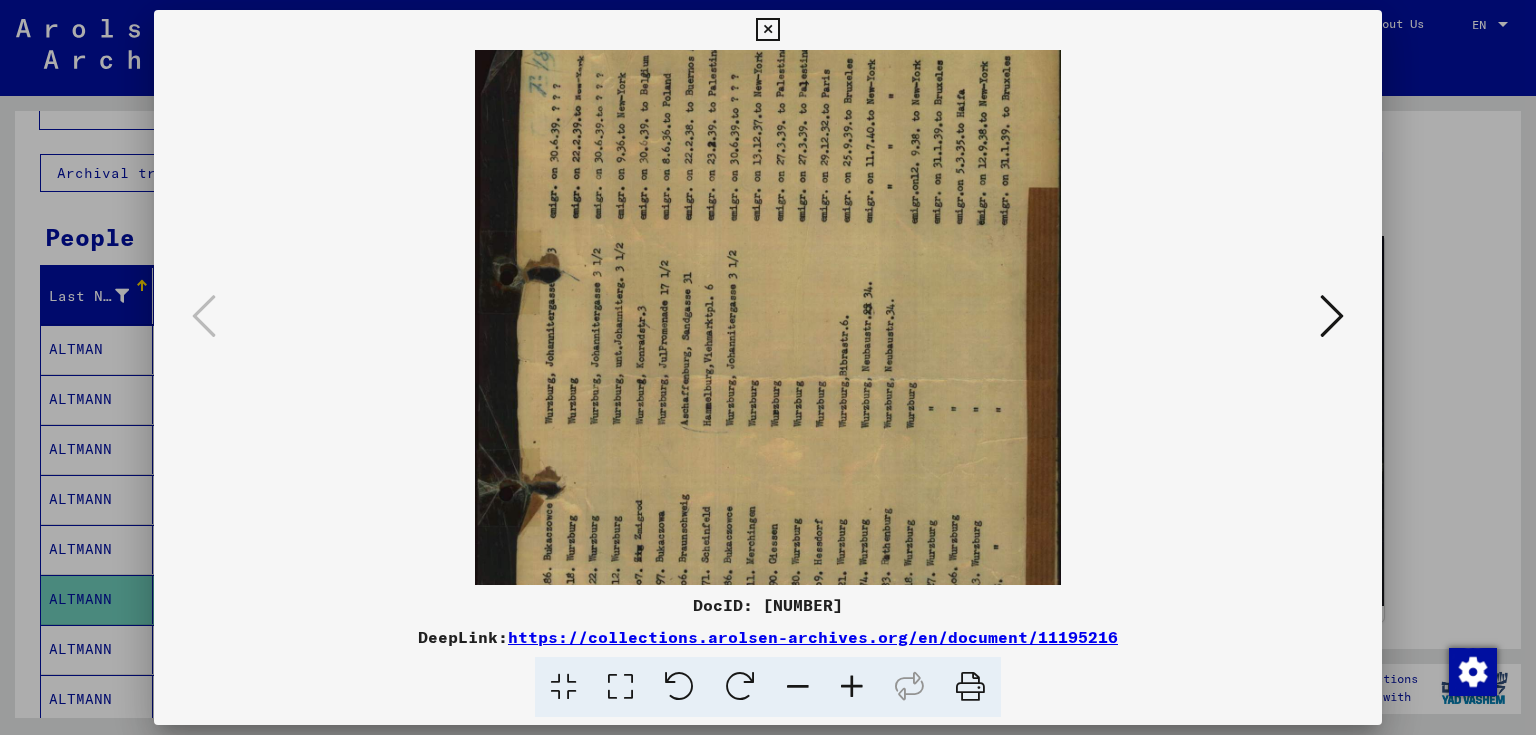 drag, startPoint x: 797, startPoint y: 549, endPoint x: 848, endPoint y: 455, distance: 106.94391 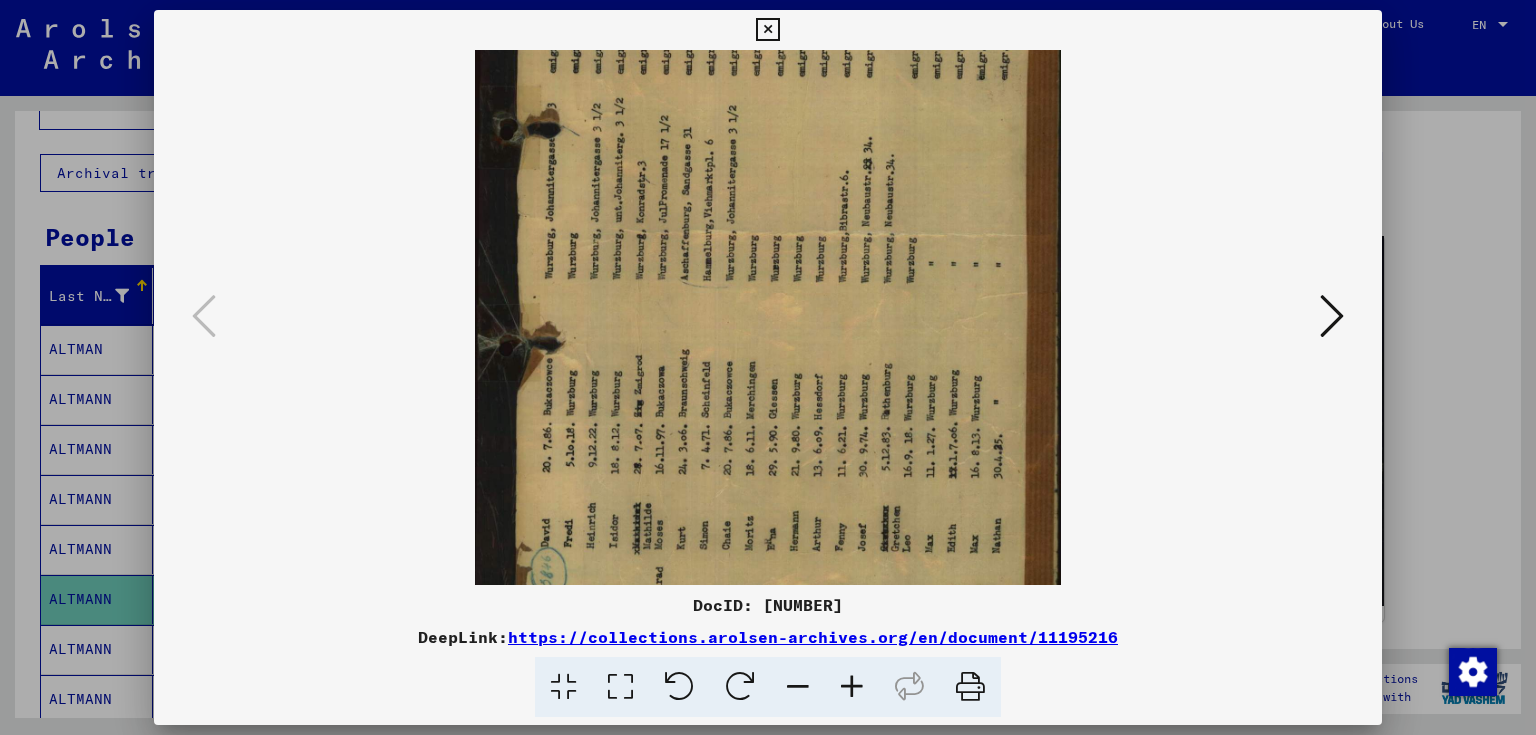 drag, startPoint x: 889, startPoint y: 530, endPoint x: 896, endPoint y: 377, distance: 153.16005 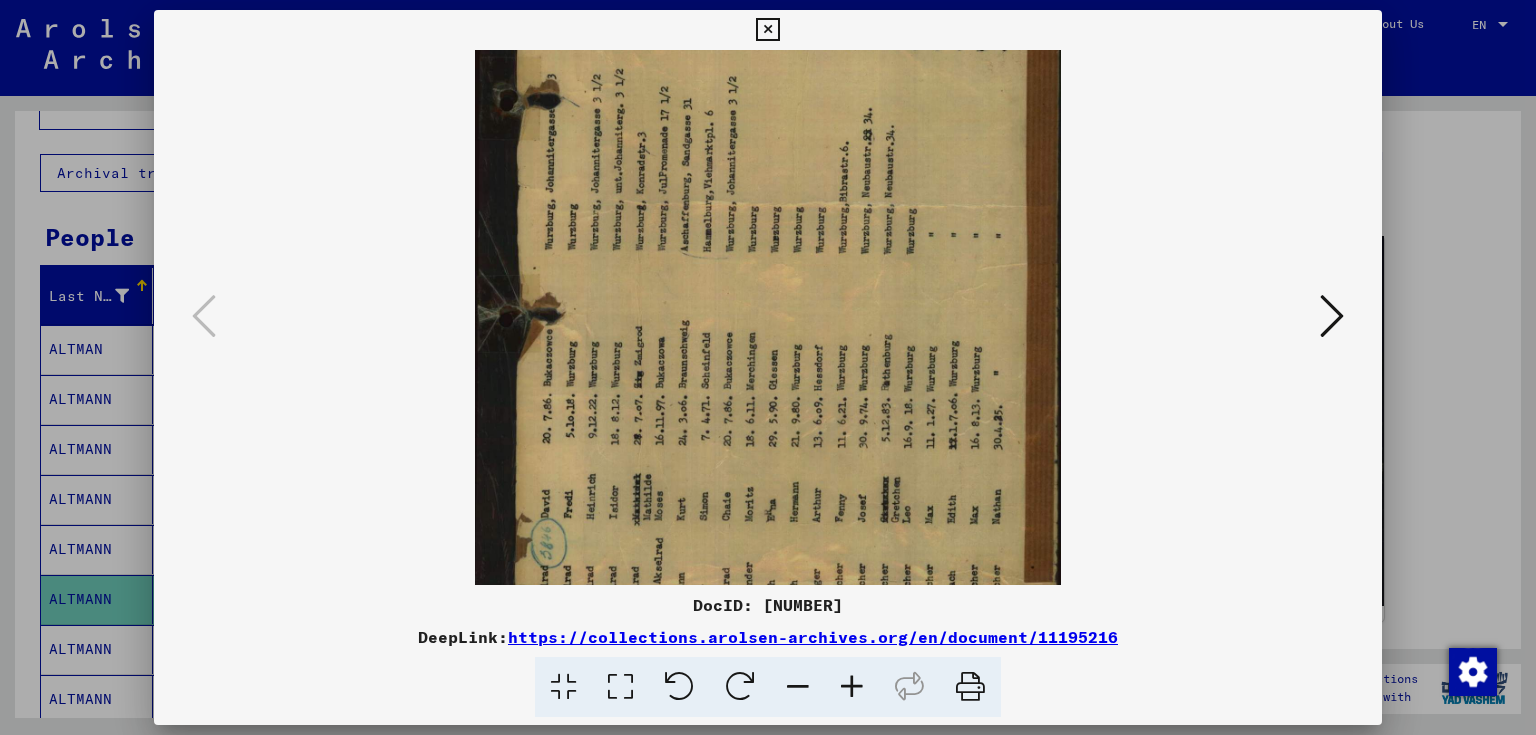 scroll, scrollTop: 300, scrollLeft: 0, axis: vertical 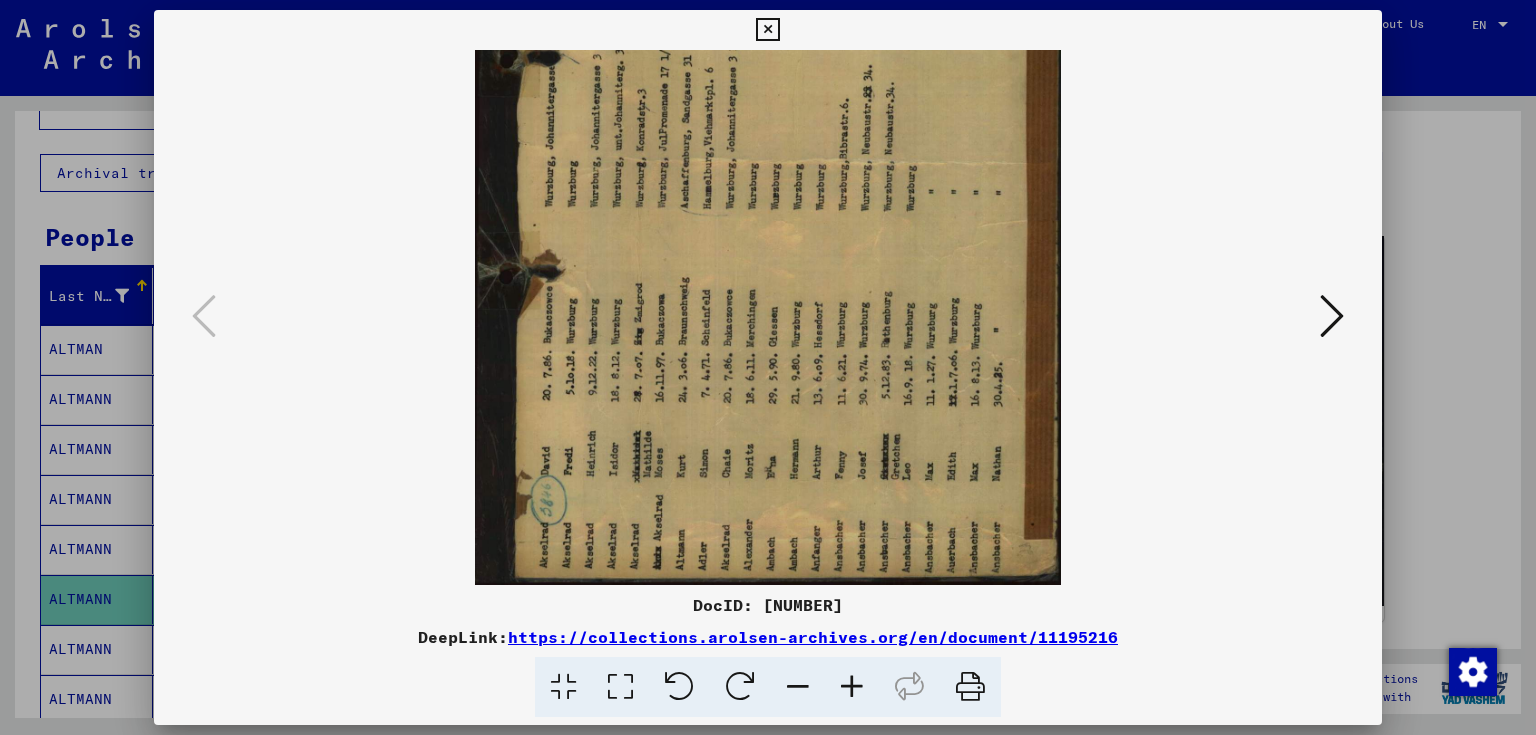 drag, startPoint x: 894, startPoint y: 492, endPoint x: 904, endPoint y: 364, distance: 128.39003 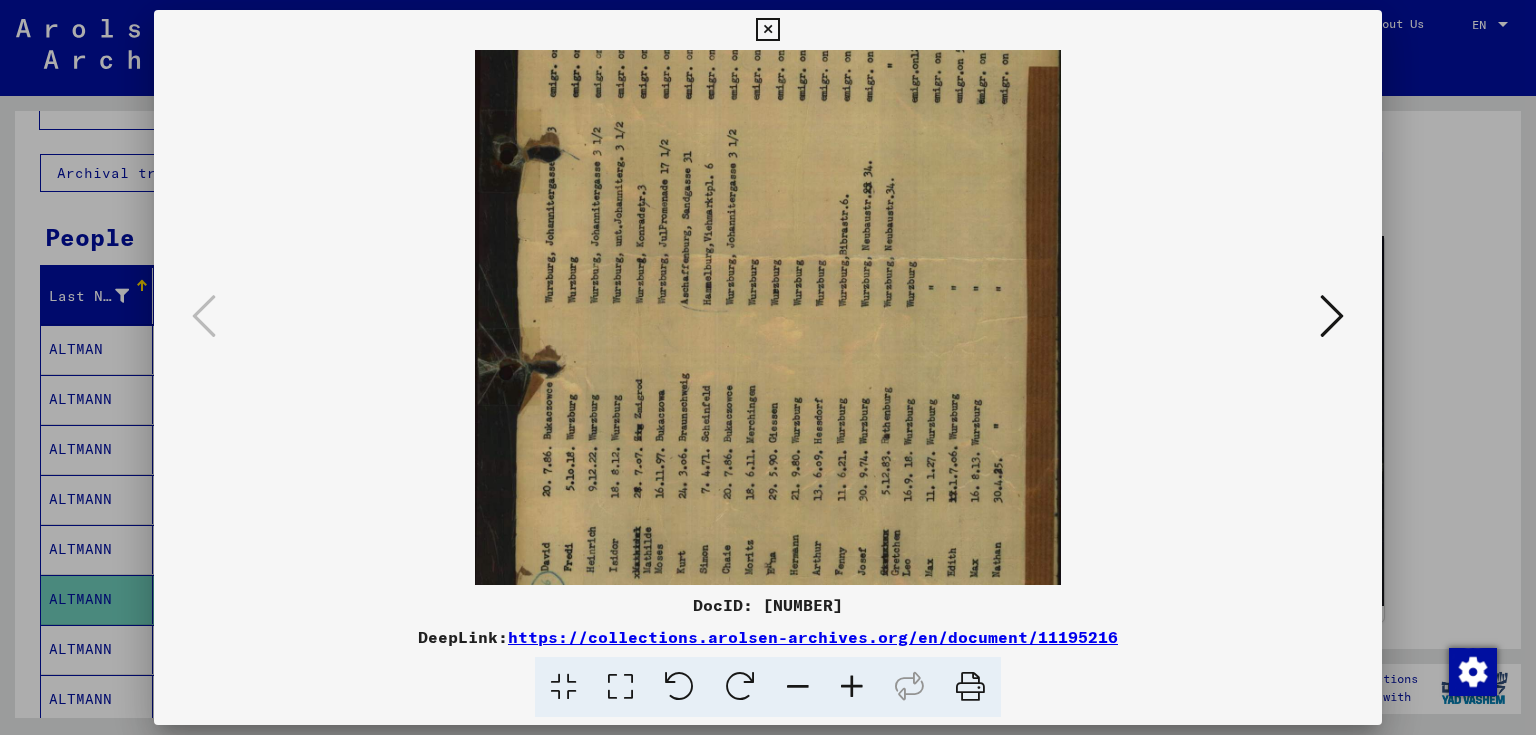 scroll, scrollTop: 198, scrollLeft: 0, axis: vertical 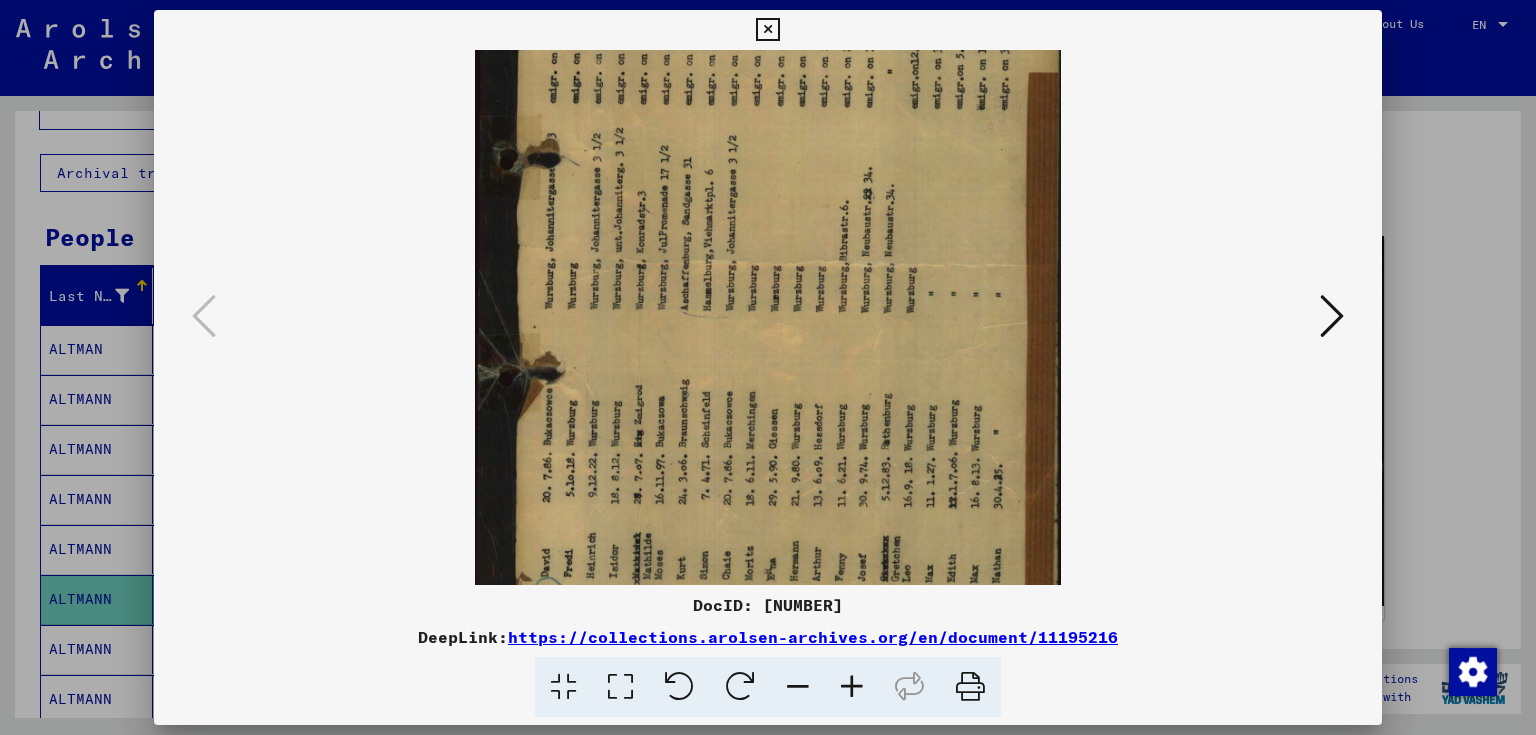 drag, startPoint x: 800, startPoint y: 382, endPoint x: 800, endPoint y: 413, distance: 31 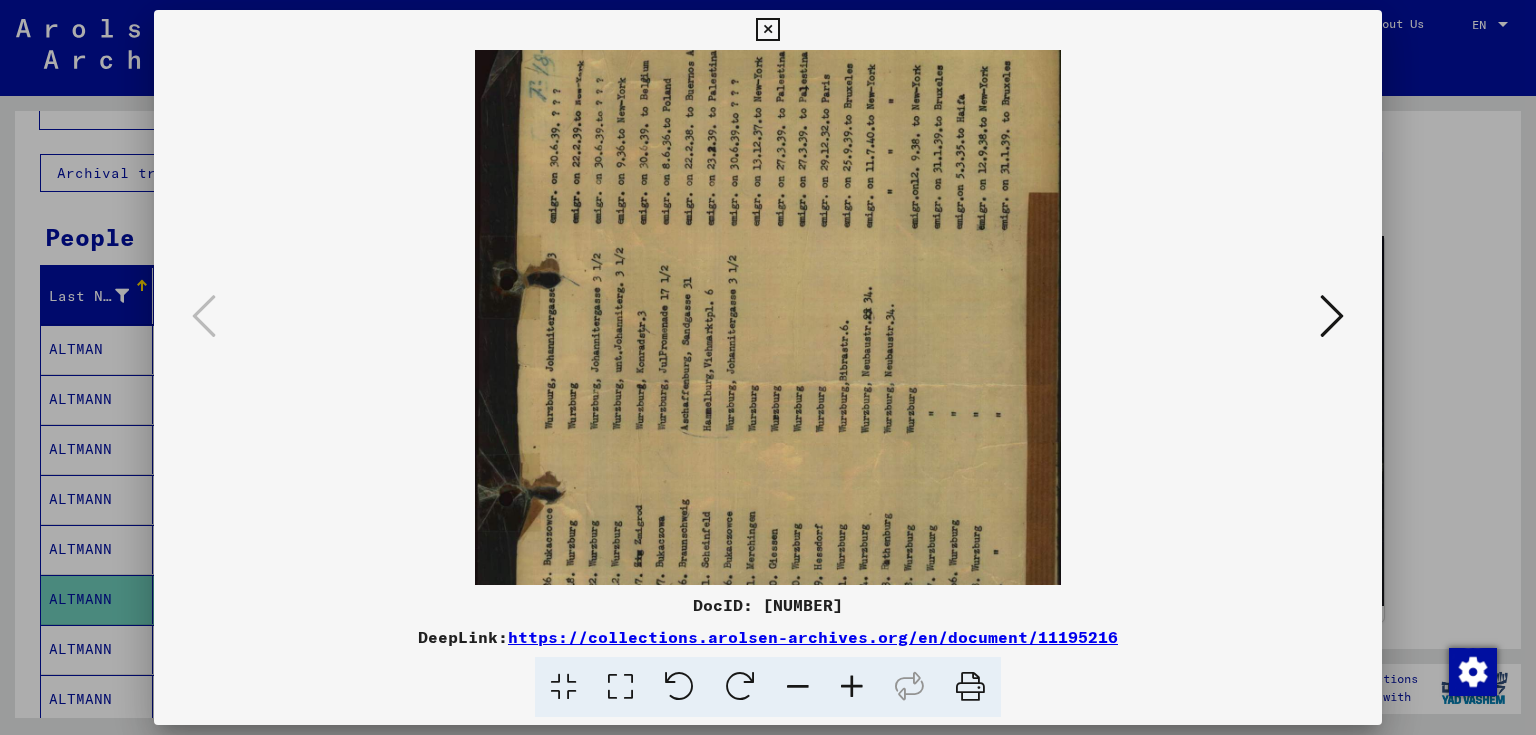 drag, startPoint x: 806, startPoint y: 357, endPoint x: 804, endPoint y: 448, distance: 91.02197 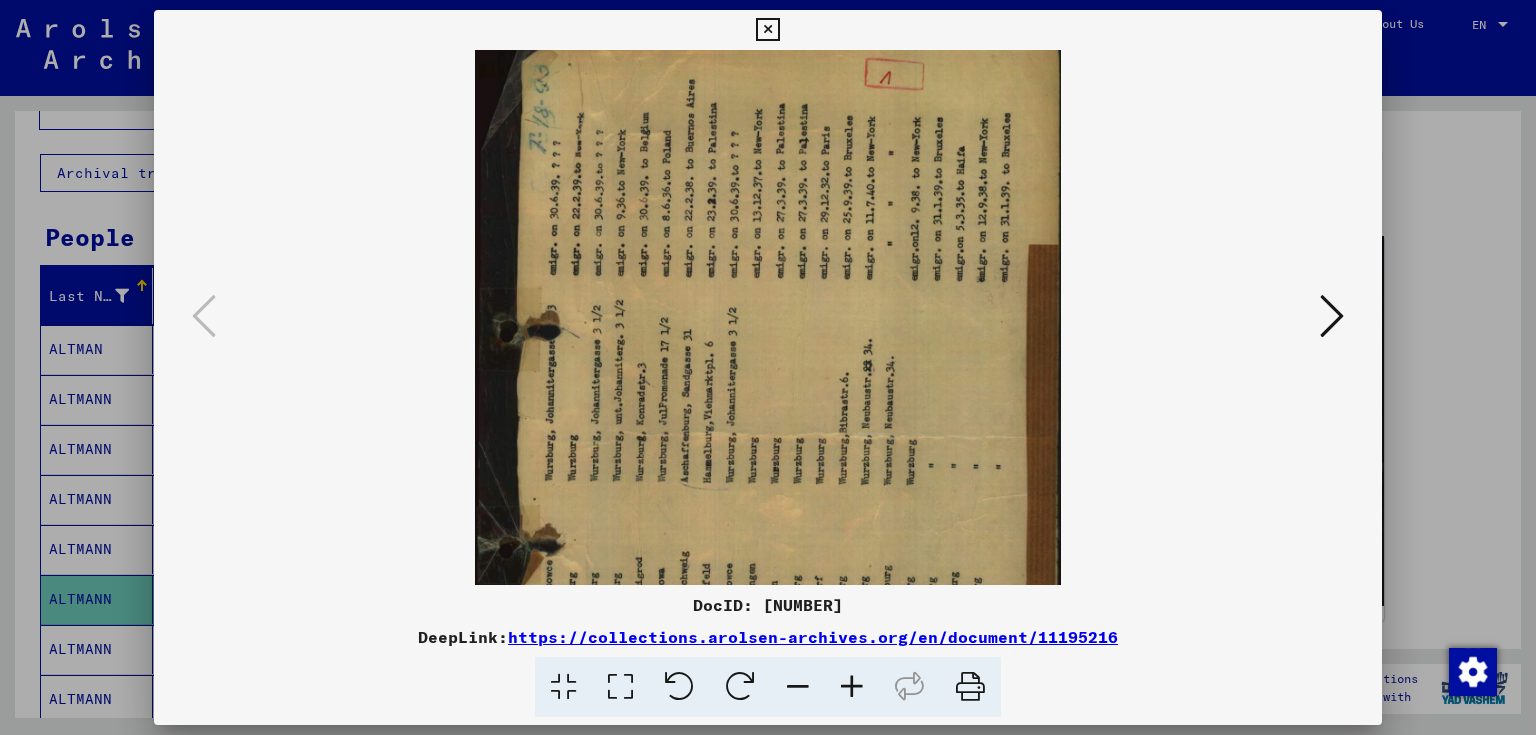 scroll, scrollTop: 0, scrollLeft: 0, axis: both 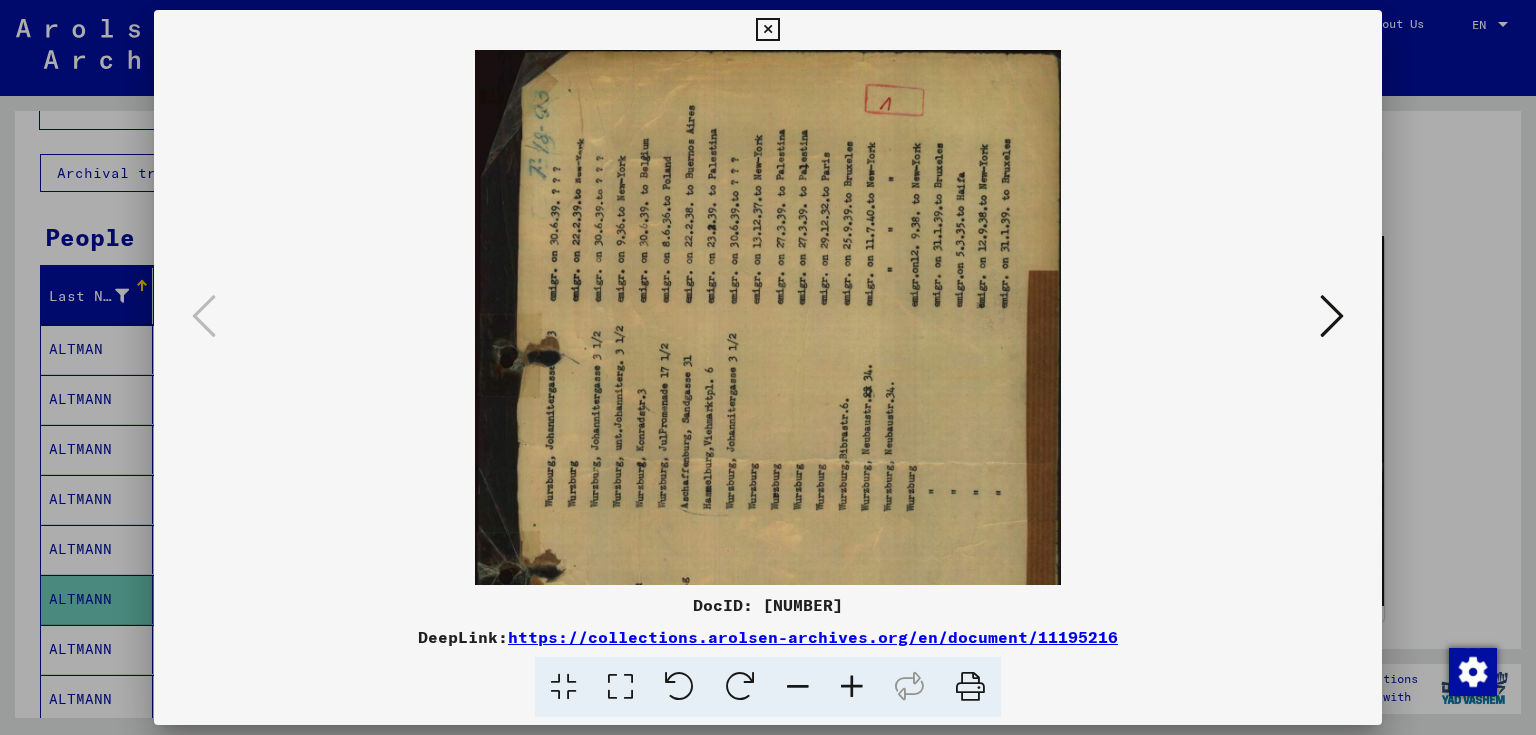 drag, startPoint x: 816, startPoint y: 380, endPoint x: 812, endPoint y: 441, distance: 61.13101 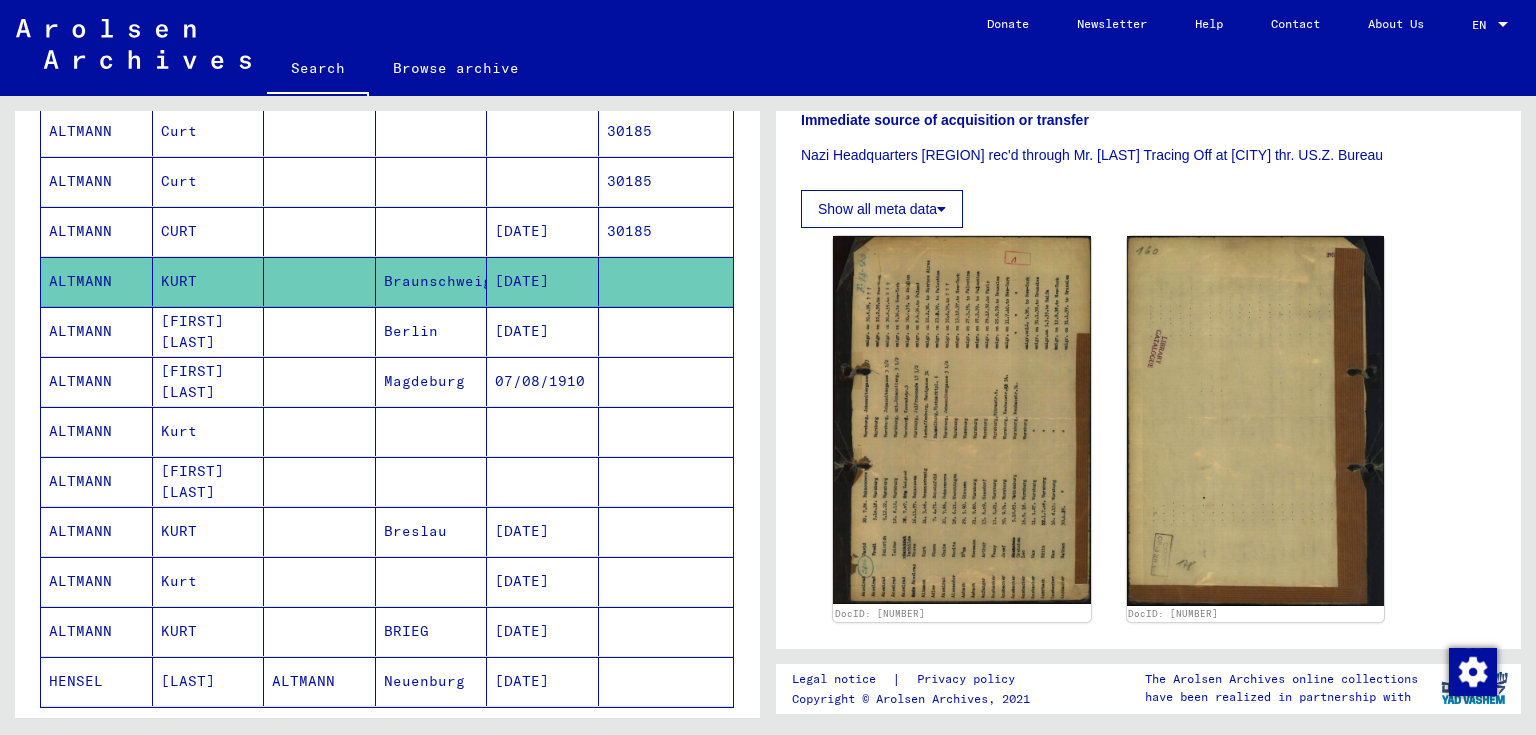 scroll, scrollTop: 400, scrollLeft: 0, axis: vertical 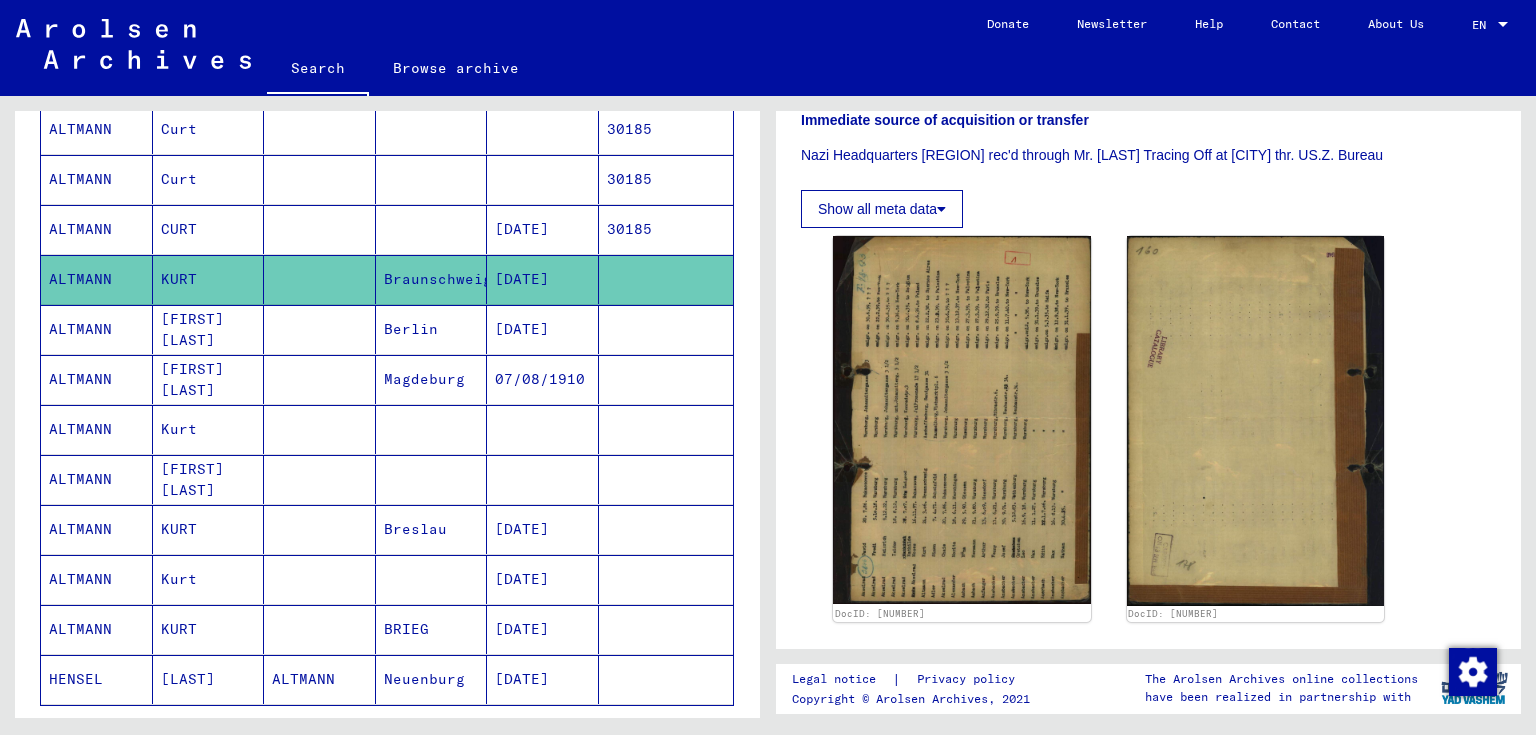 click on "Berlin" at bounding box center (432, 379) 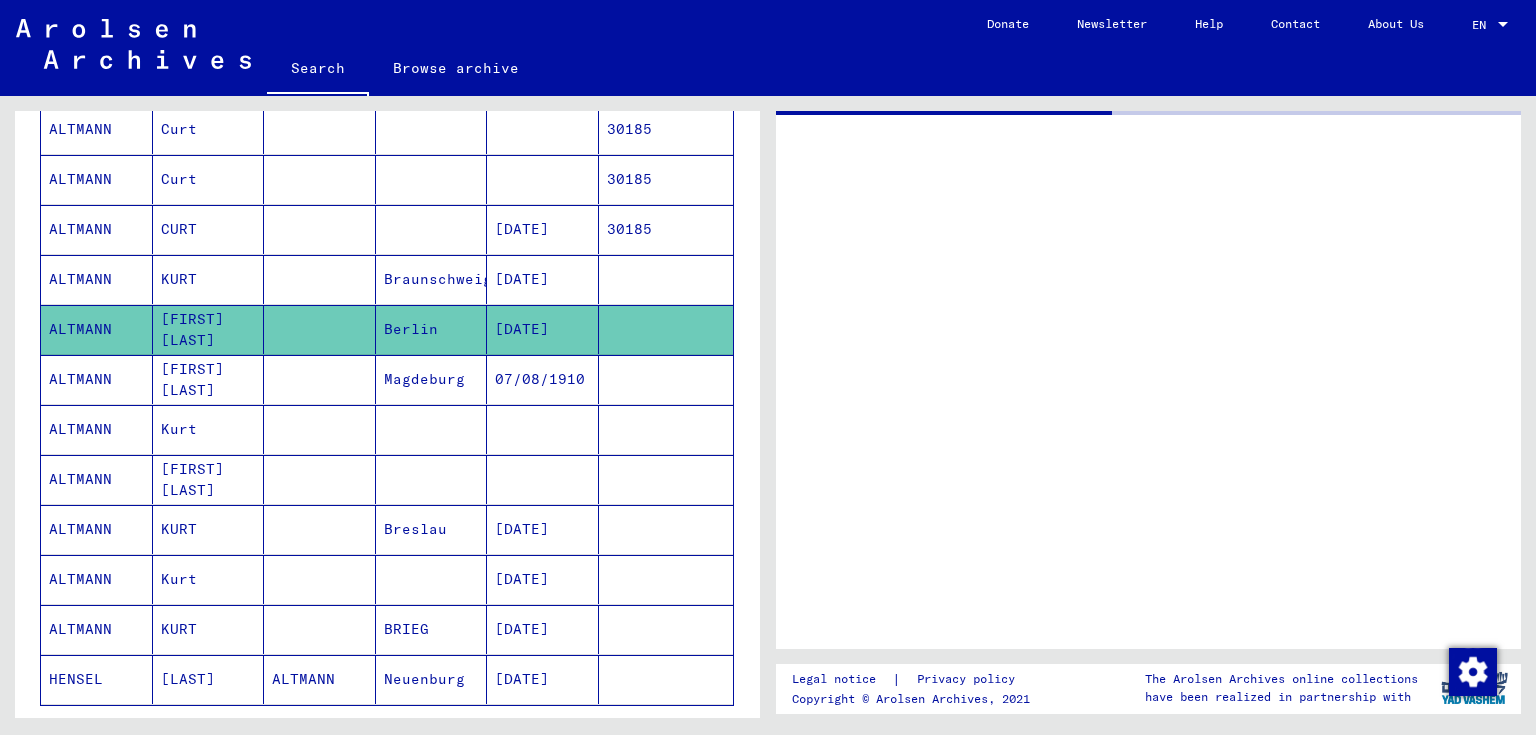 scroll, scrollTop: 0, scrollLeft: 0, axis: both 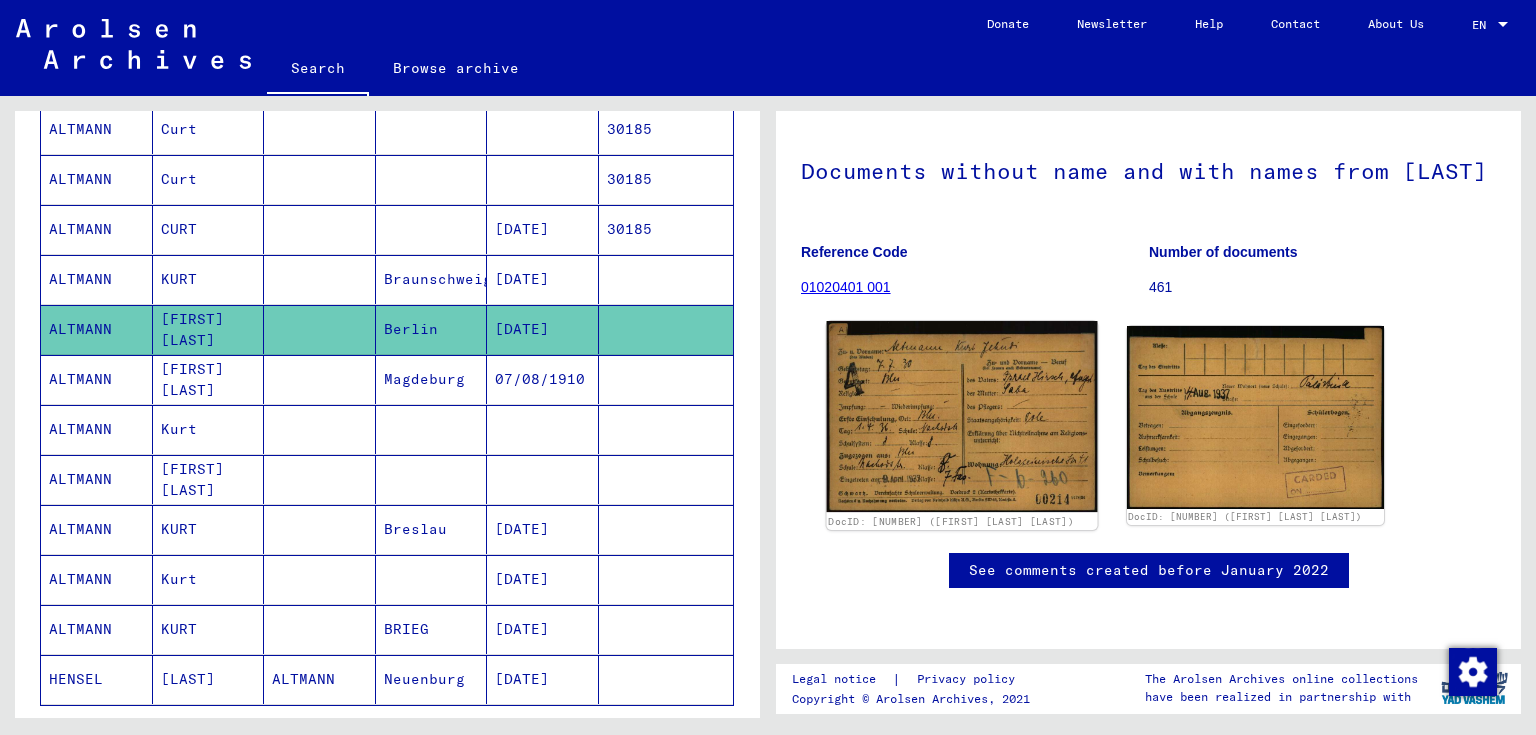 click 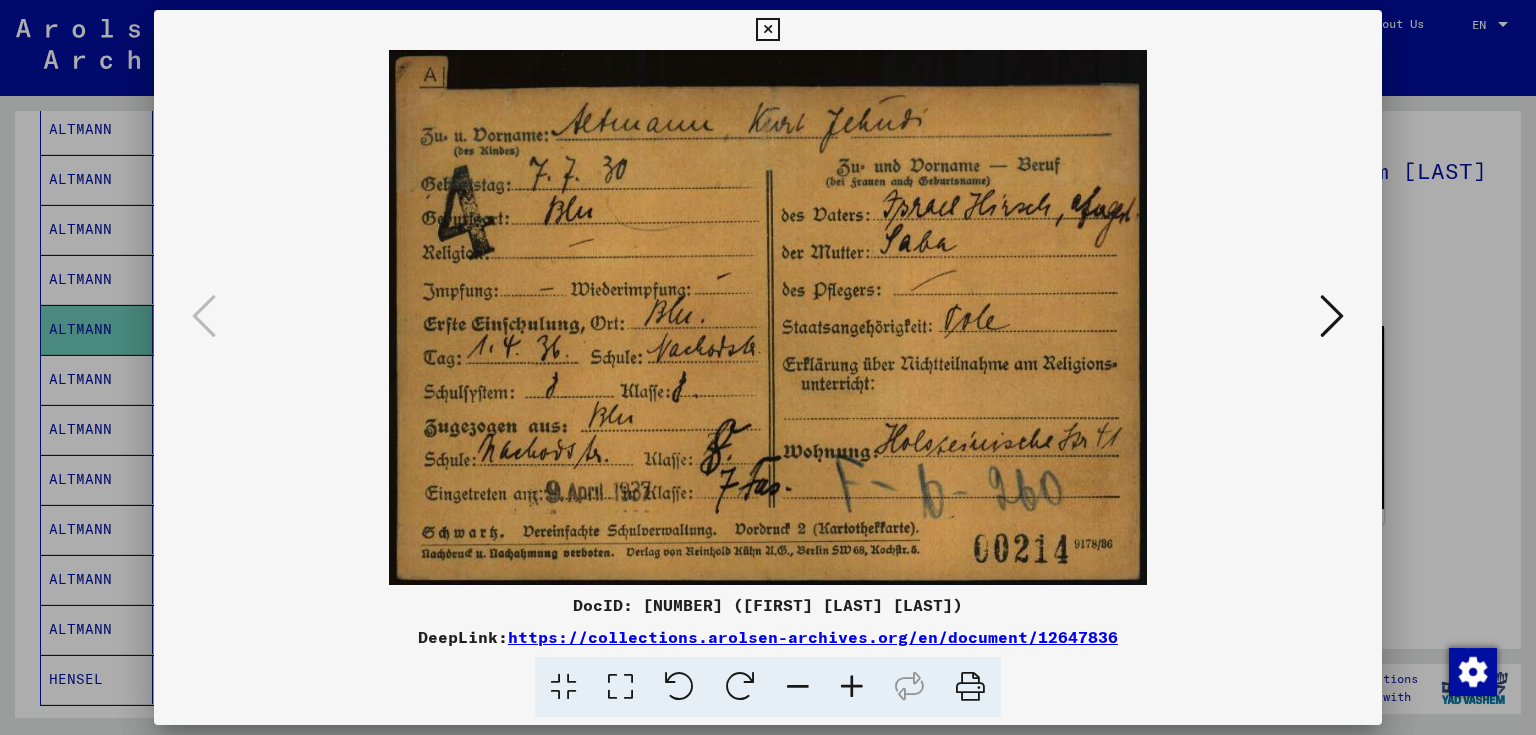 click at bounding box center [767, 30] 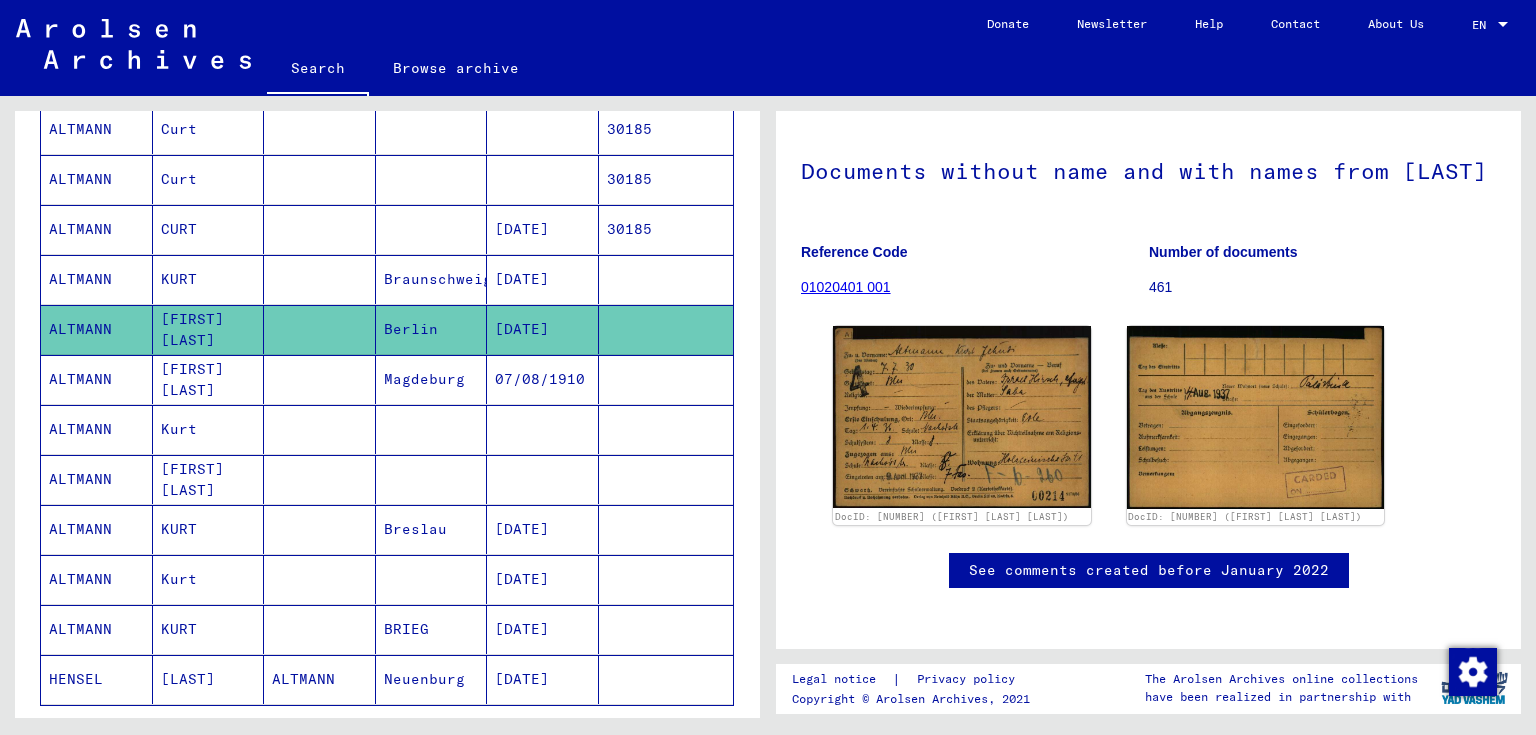 click at bounding box center (432, 479) 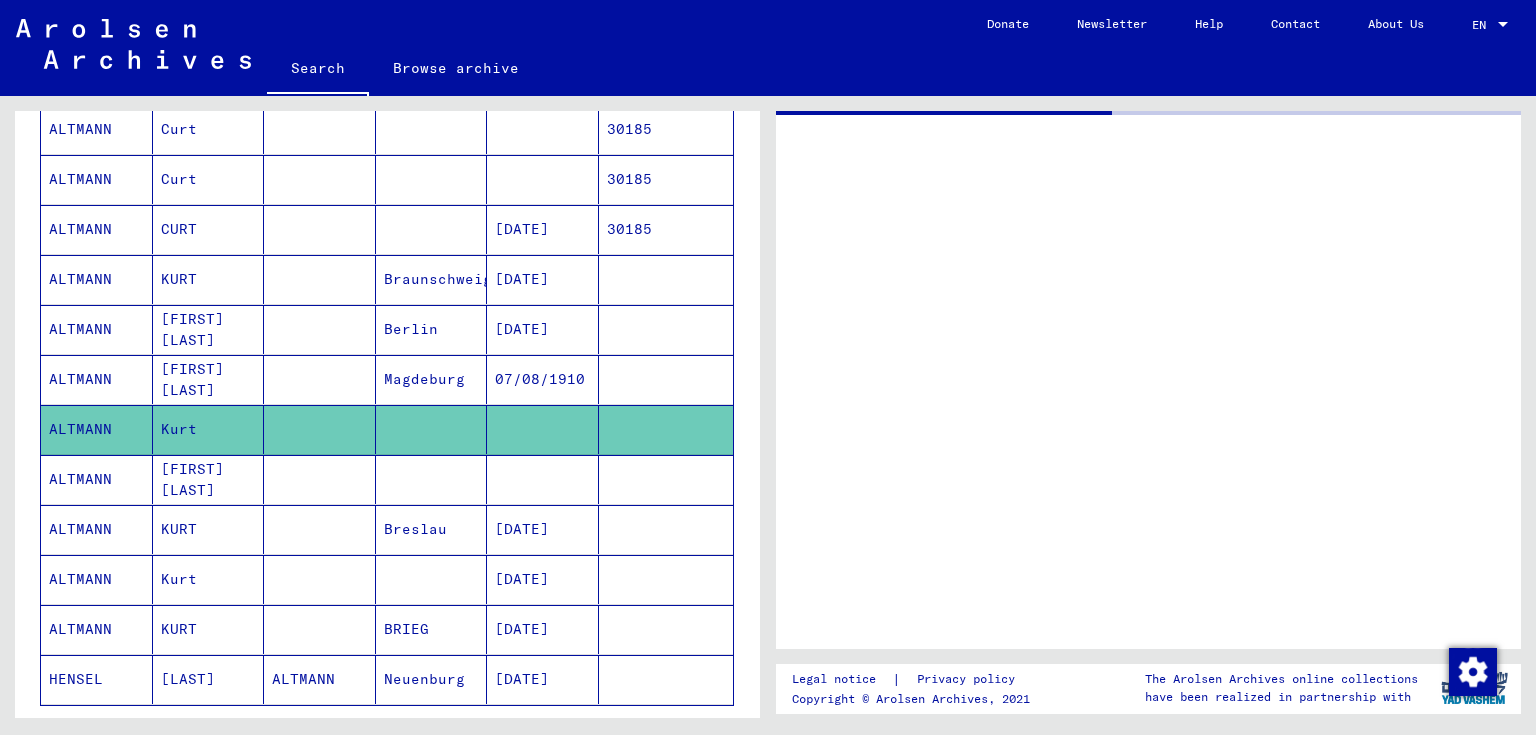 scroll, scrollTop: 0, scrollLeft: 0, axis: both 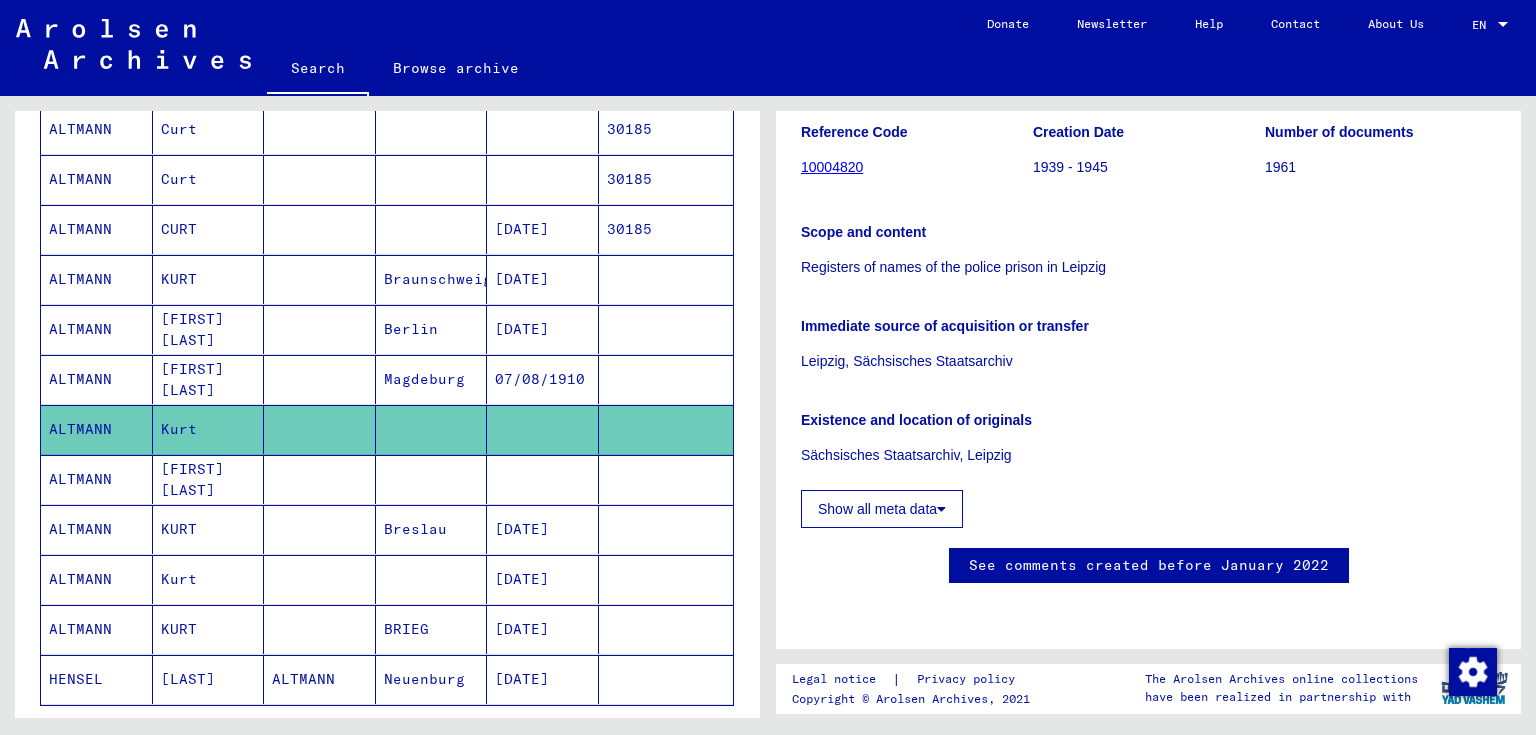 click on "Show all meta data" 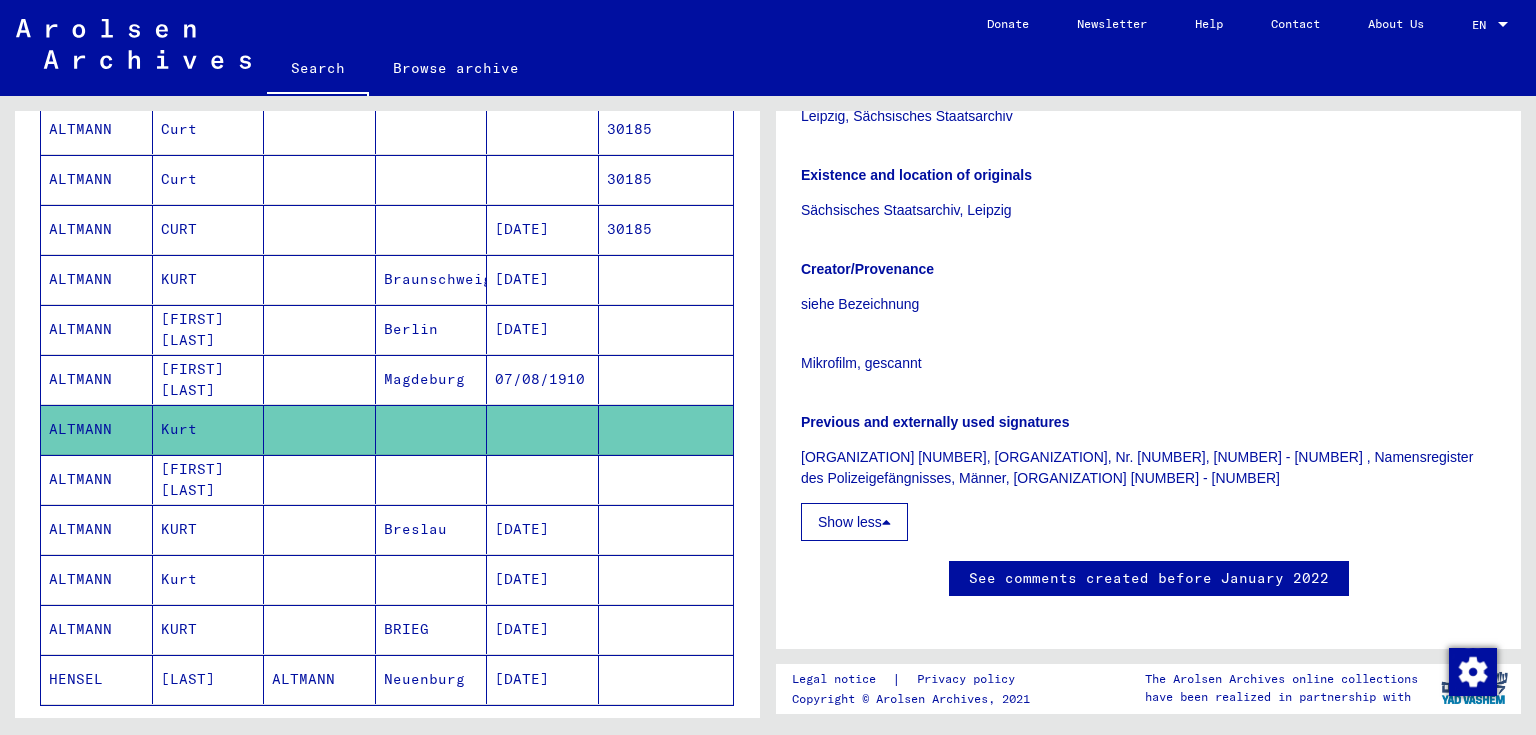 scroll, scrollTop: 480, scrollLeft: 0, axis: vertical 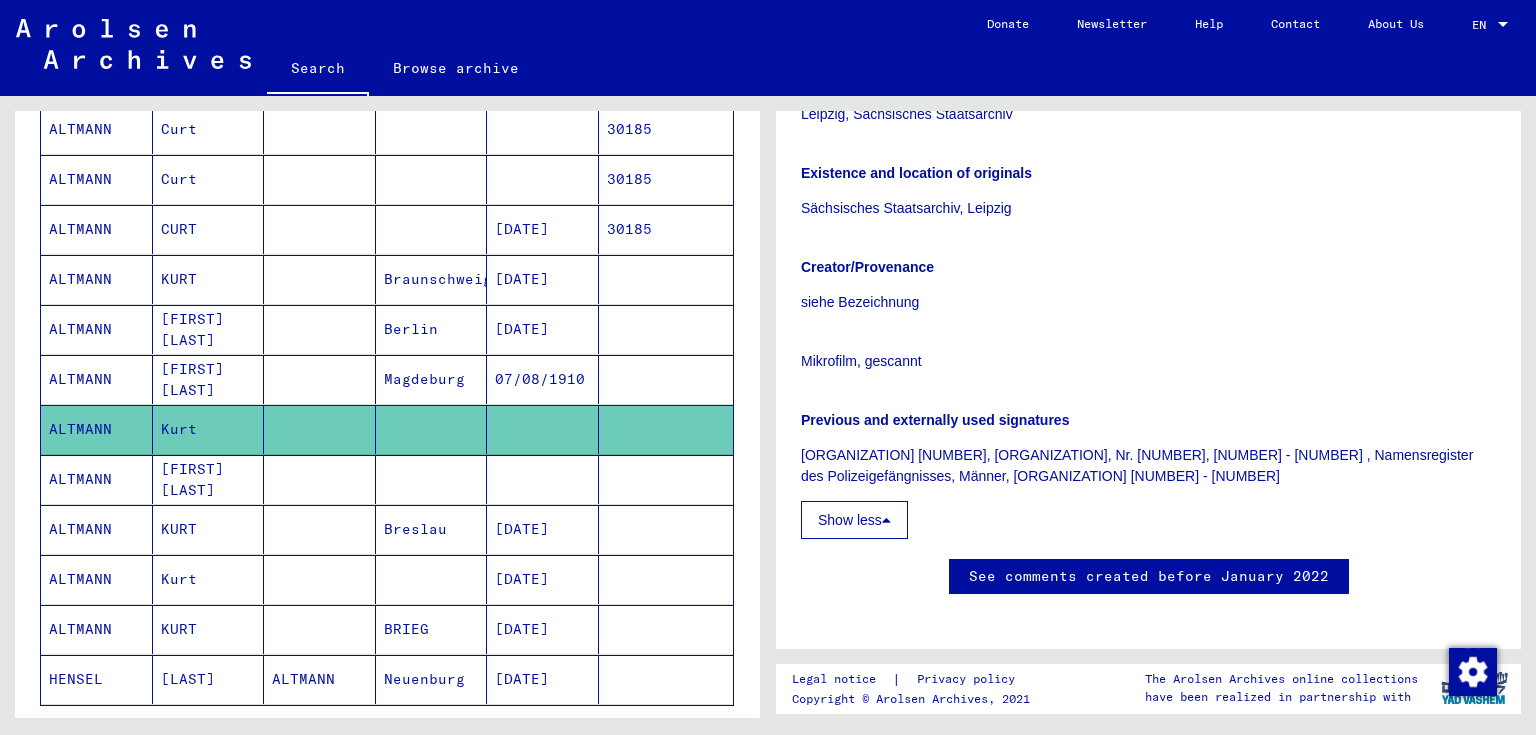 click at bounding box center (320, 529) 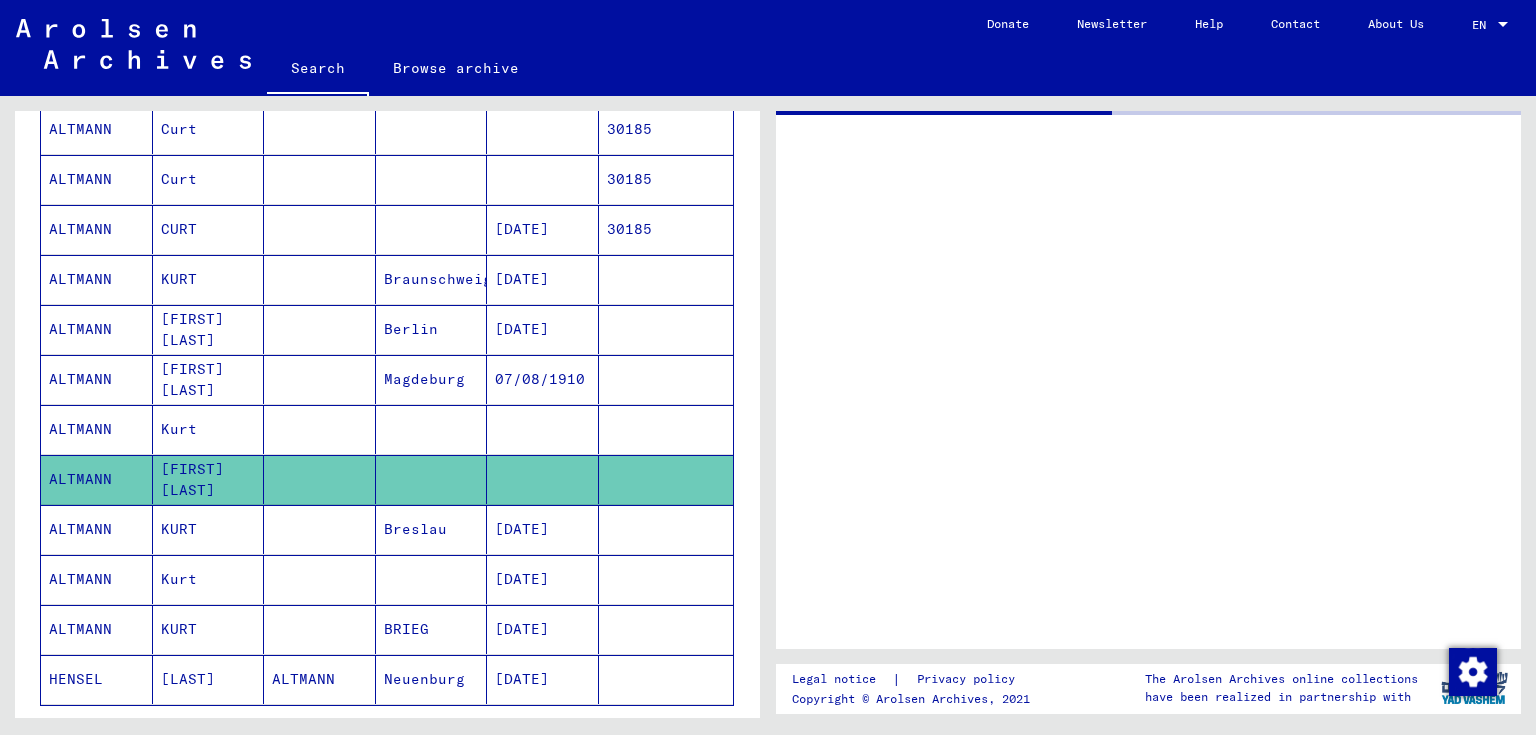 scroll, scrollTop: 0, scrollLeft: 0, axis: both 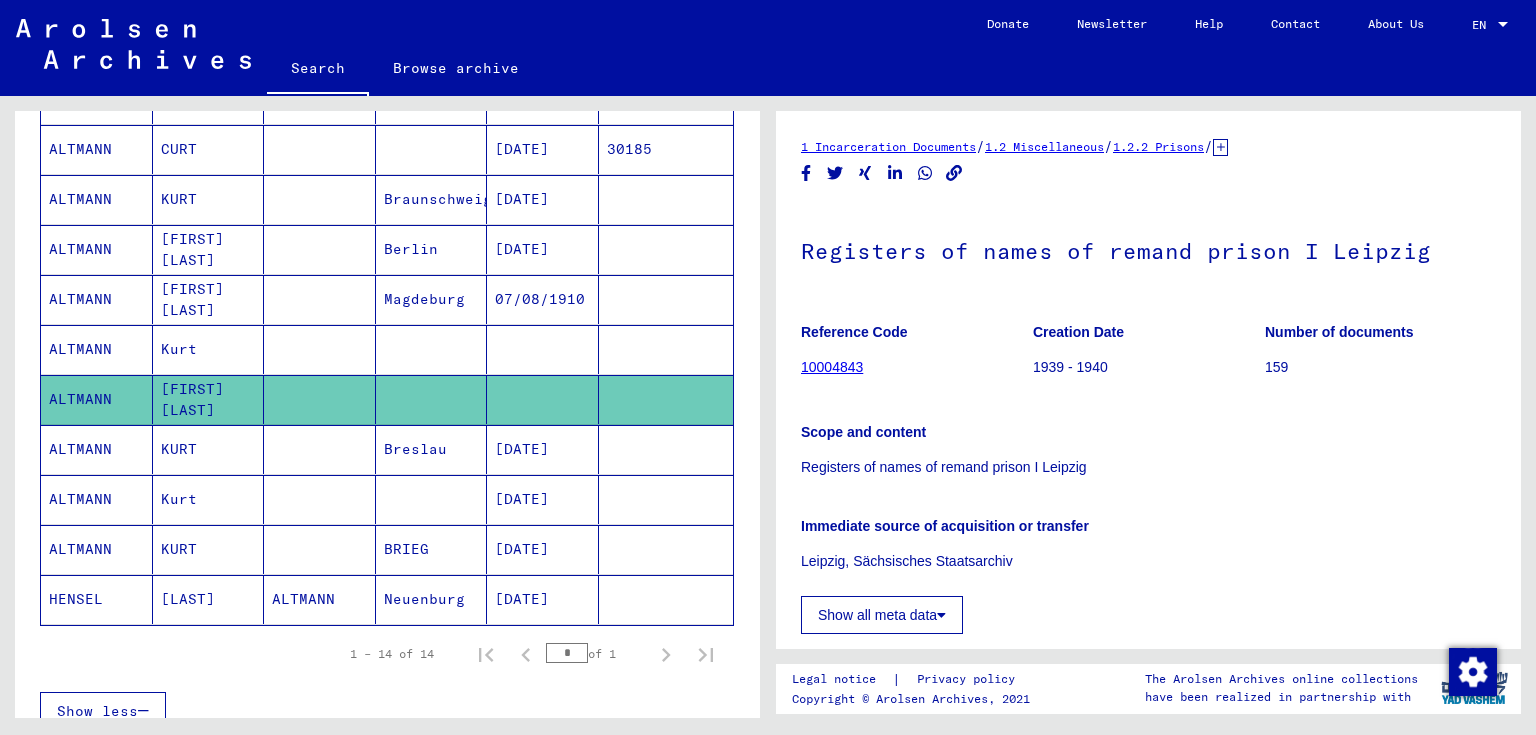 click on "[DATE]" at bounding box center (543, 499) 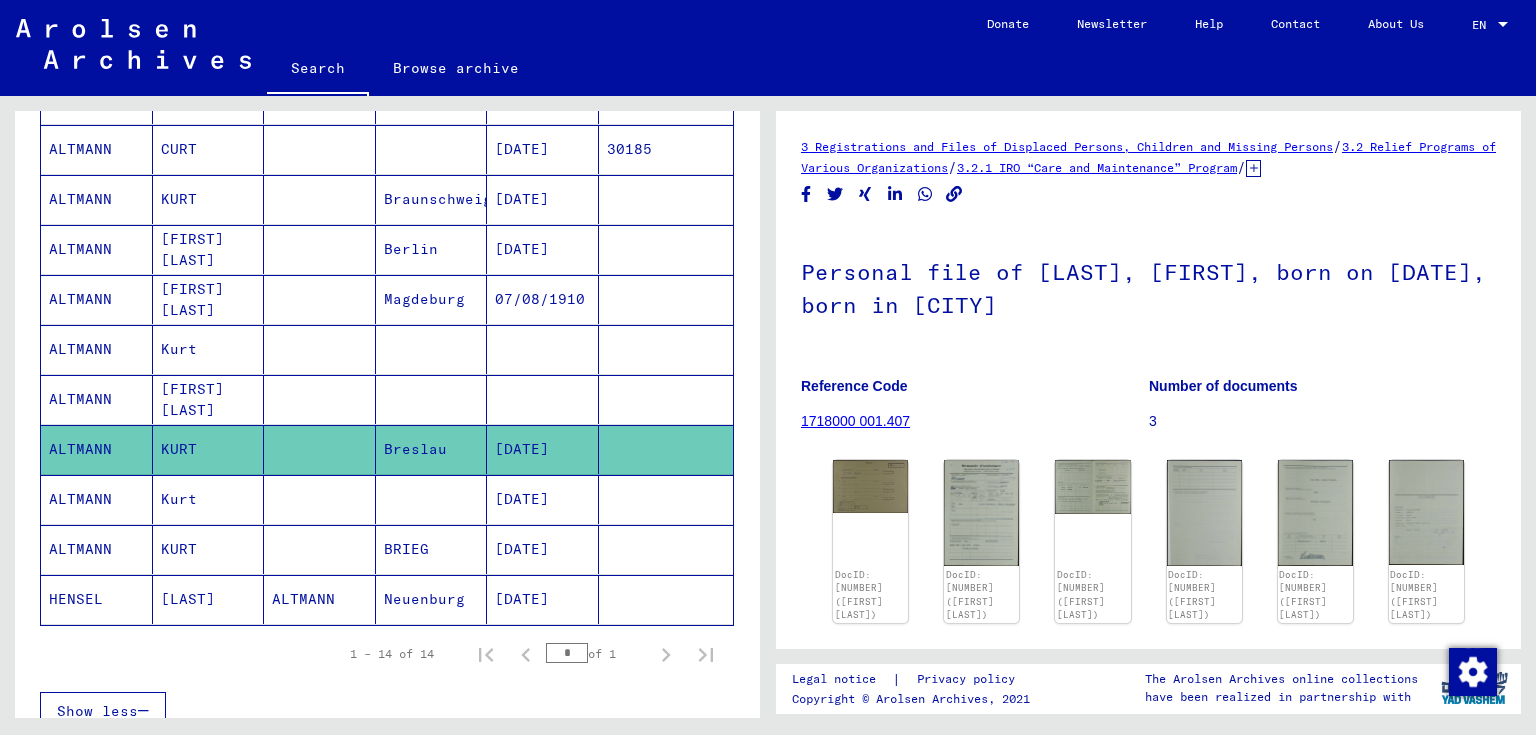 scroll, scrollTop: 0, scrollLeft: 0, axis: both 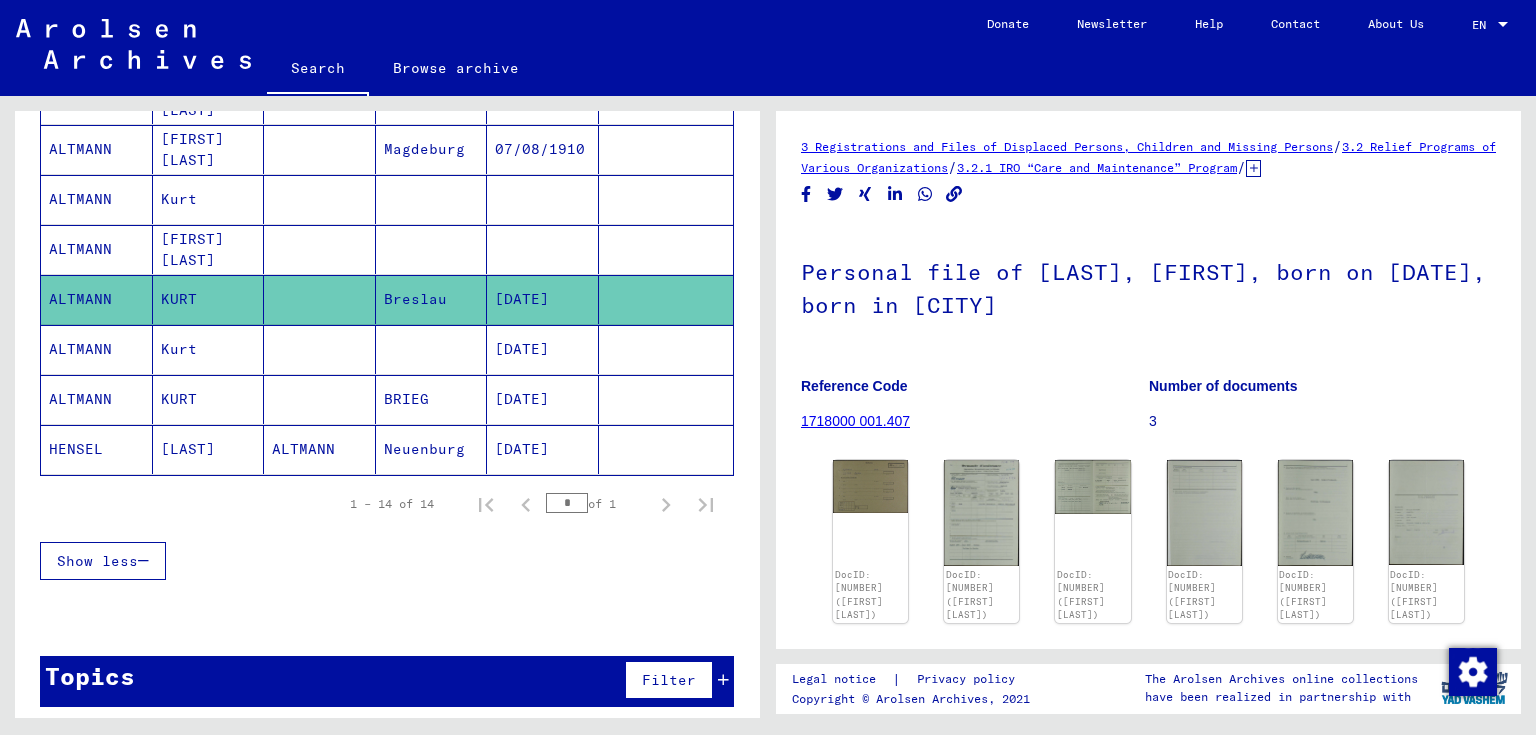 click on "Topics  Filter" at bounding box center [387, 681] 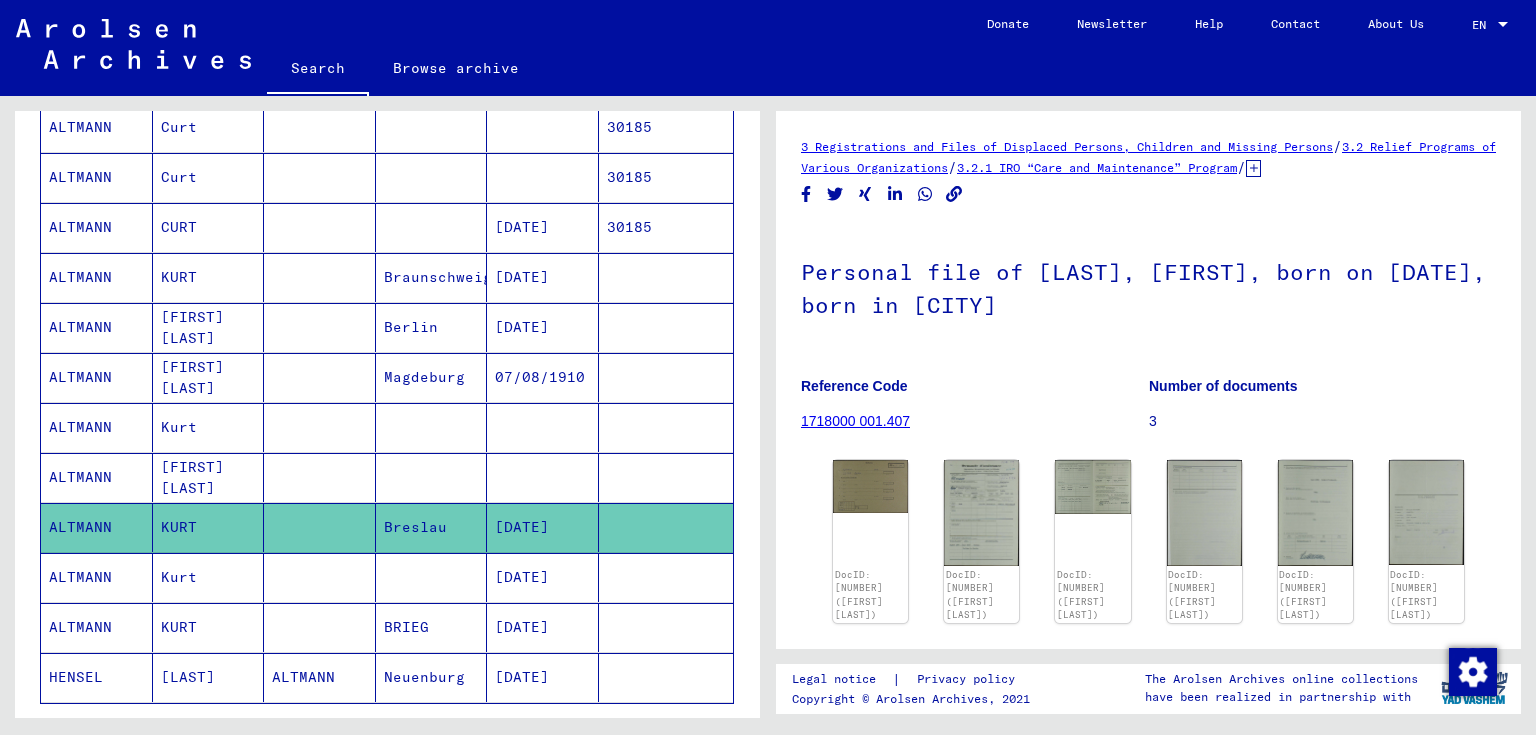 scroll, scrollTop: 646, scrollLeft: 0, axis: vertical 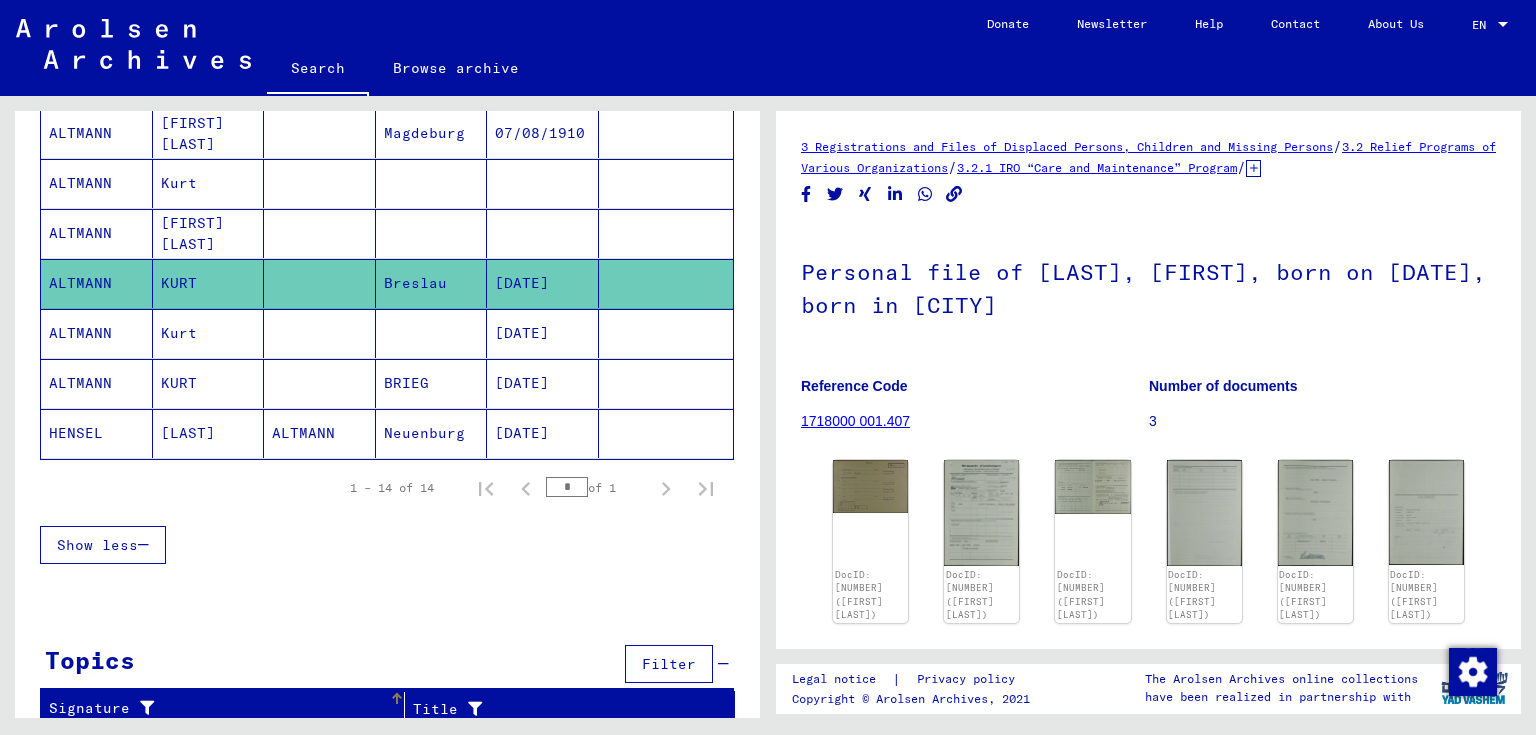click on "Signature" at bounding box center [229, 709] 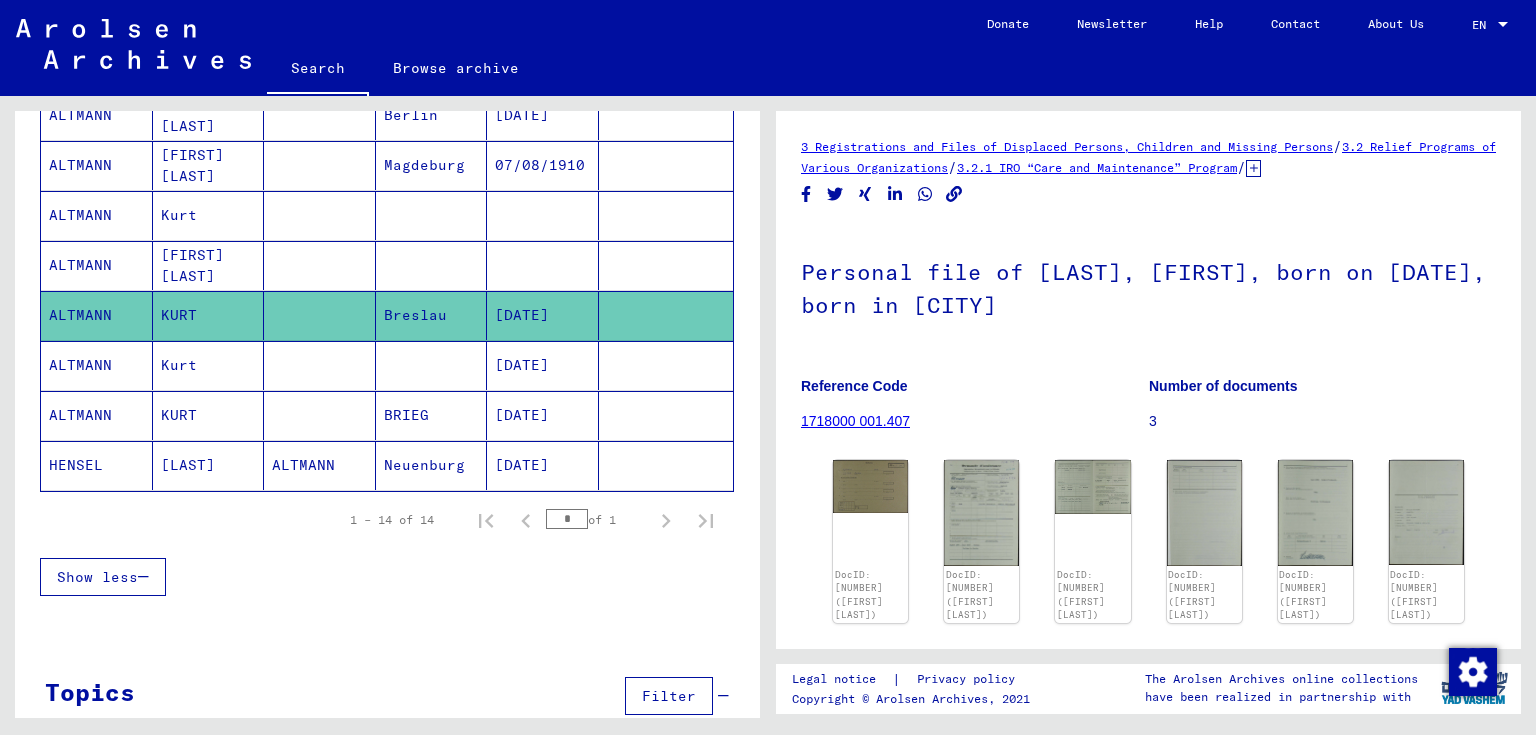 scroll, scrollTop: 646, scrollLeft: 0, axis: vertical 